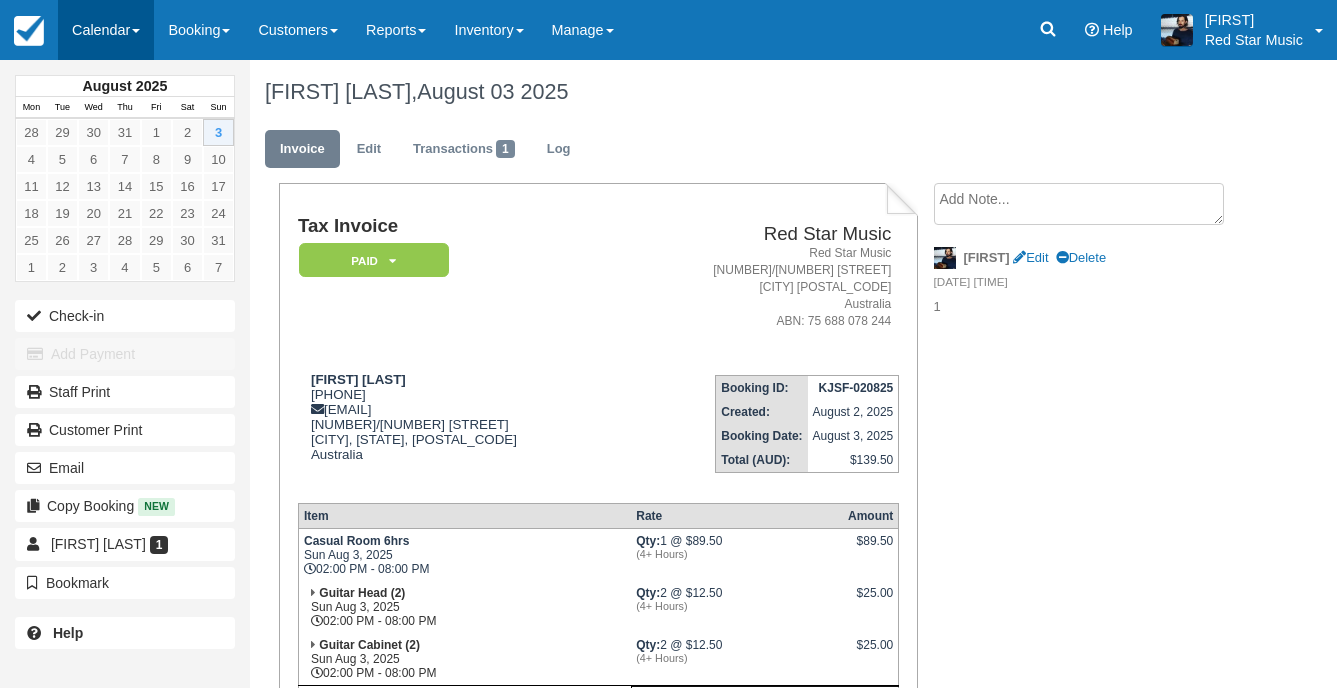 scroll, scrollTop: 100, scrollLeft: 0, axis: vertical 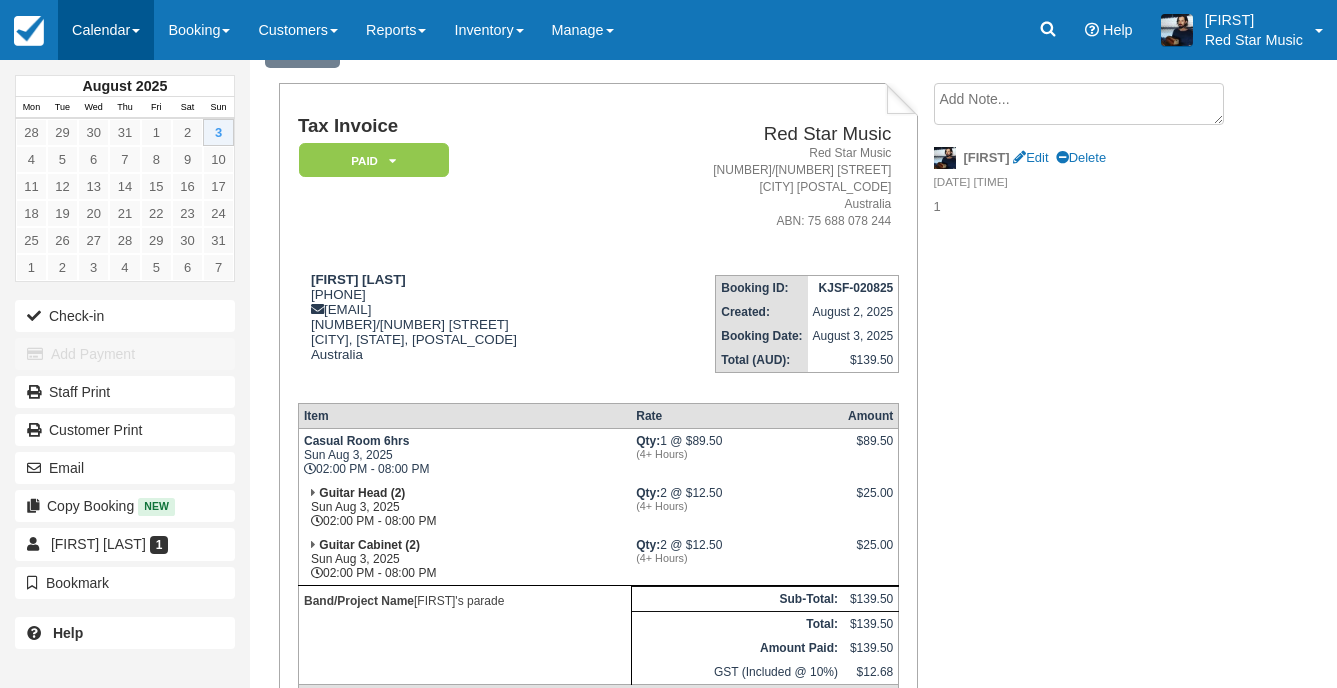 click on "Calendar" at bounding box center (106, 30) 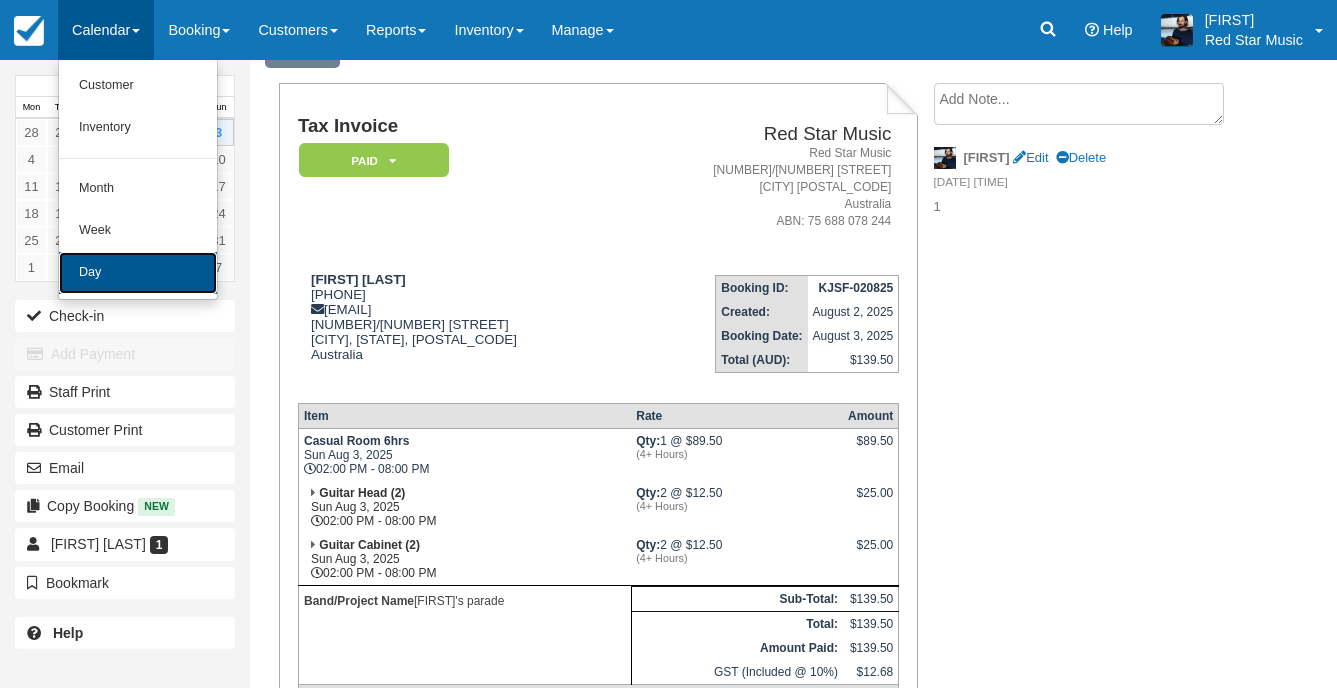click on "Day" at bounding box center [138, 273] 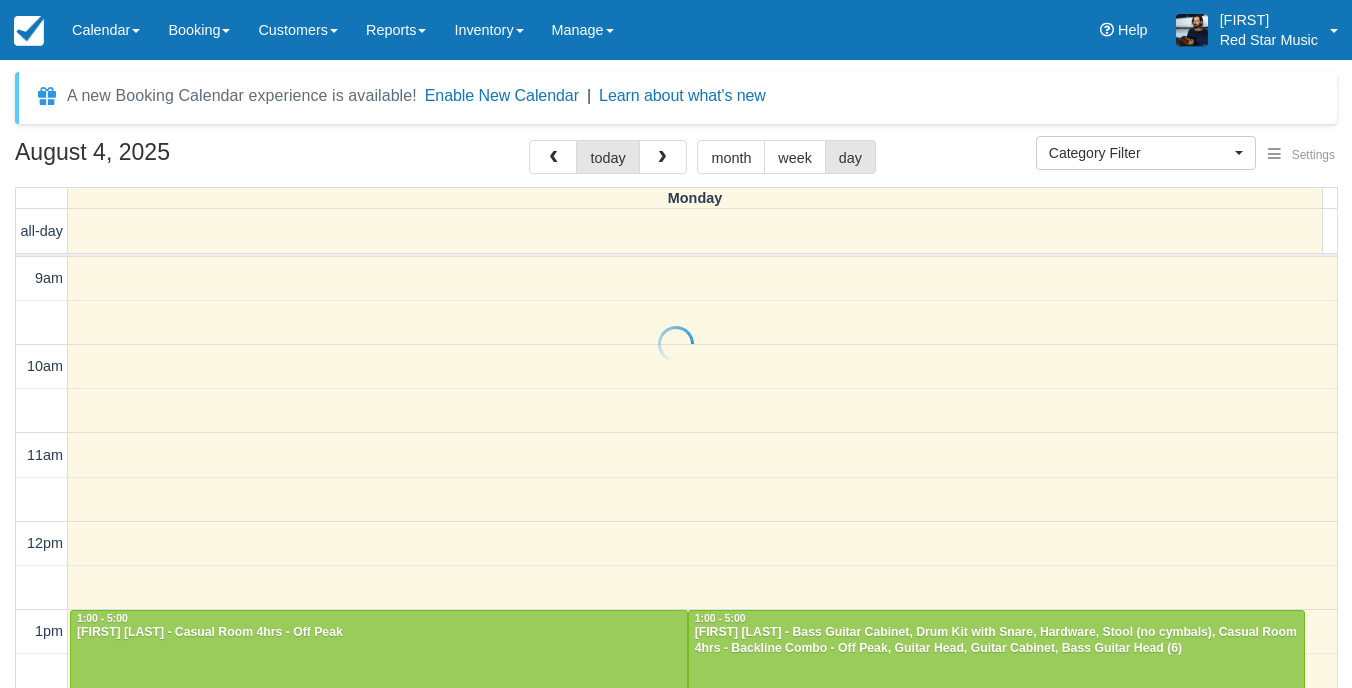 select 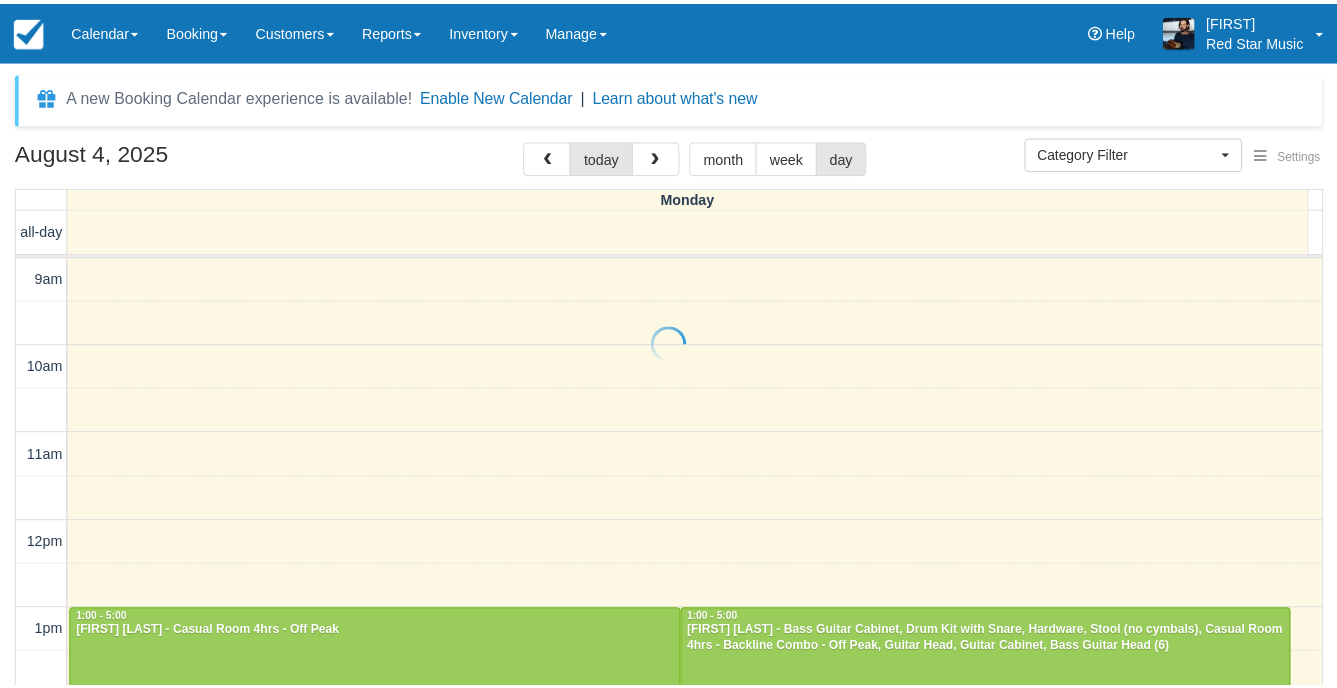 scroll, scrollTop: 0, scrollLeft: 0, axis: both 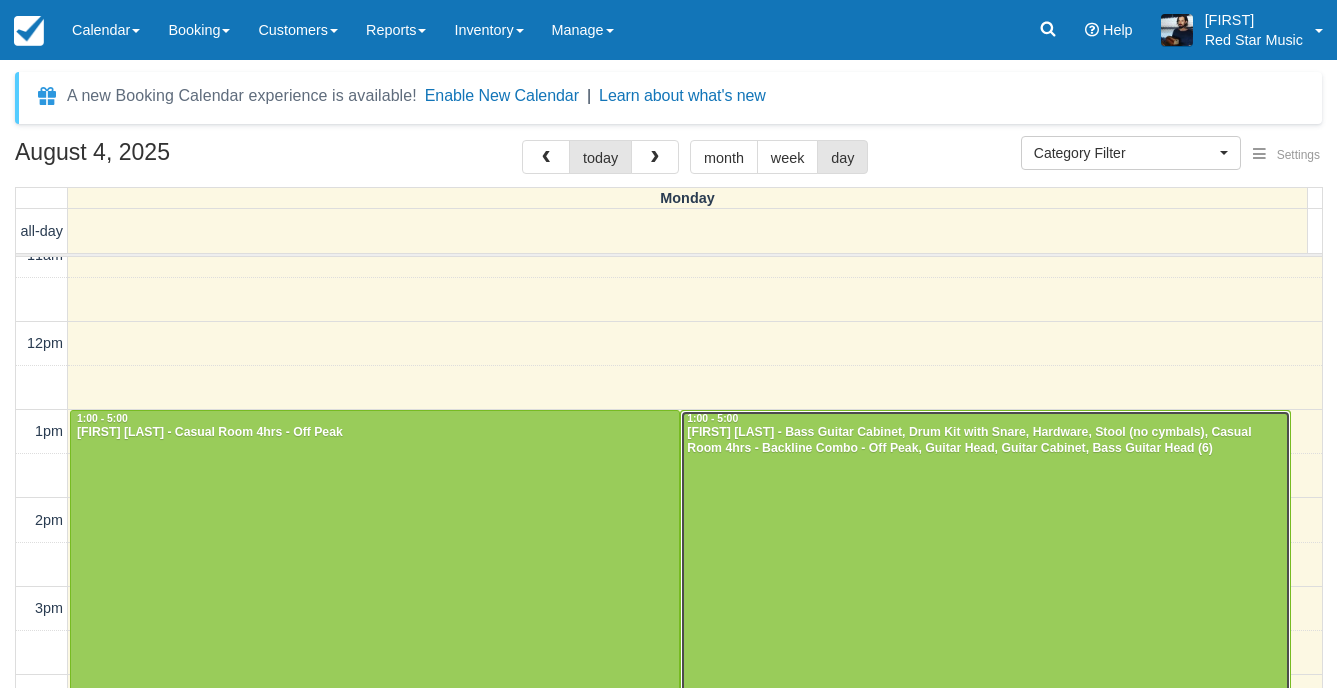 click at bounding box center [985, 587] 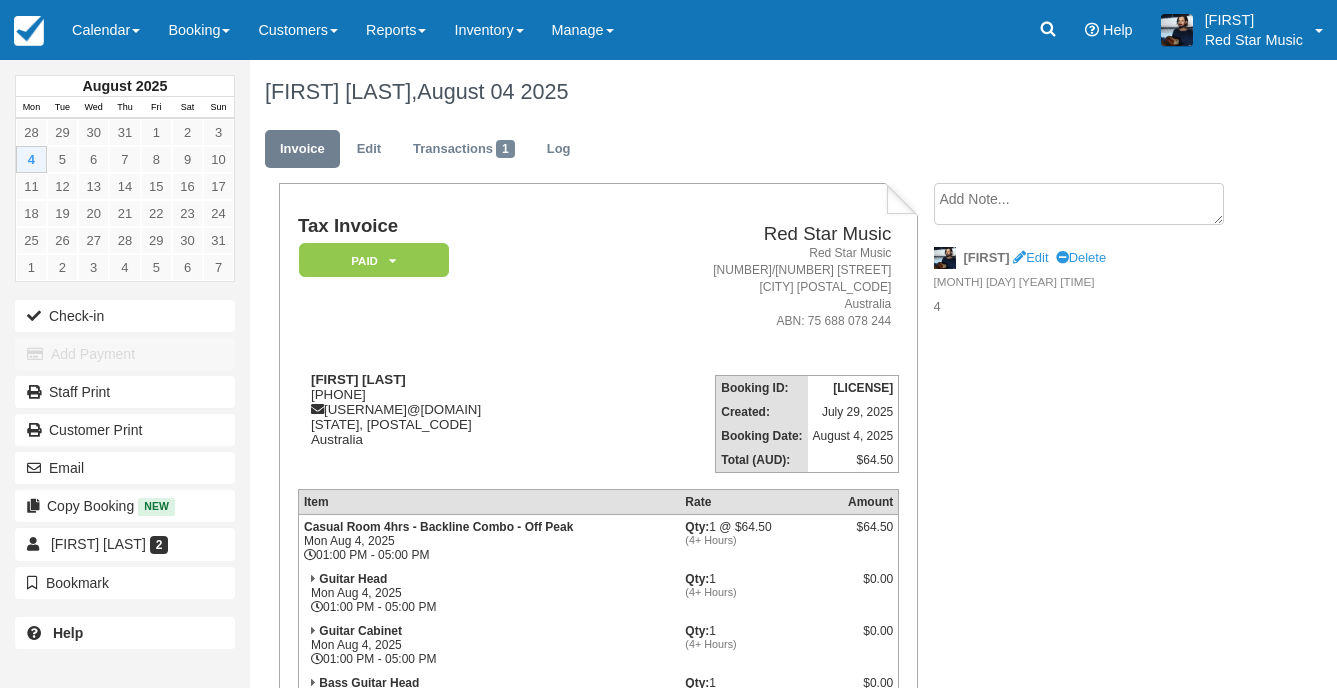 scroll, scrollTop: 0, scrollLeft: 0, axis: both 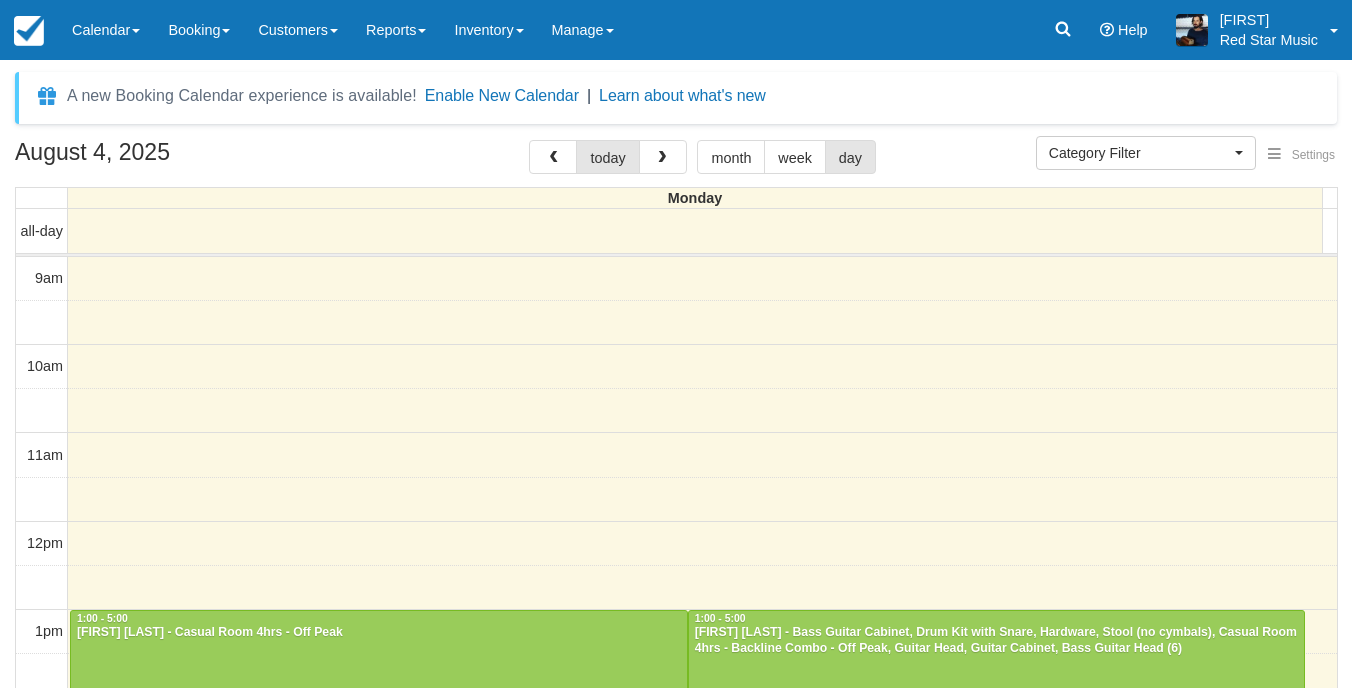 select 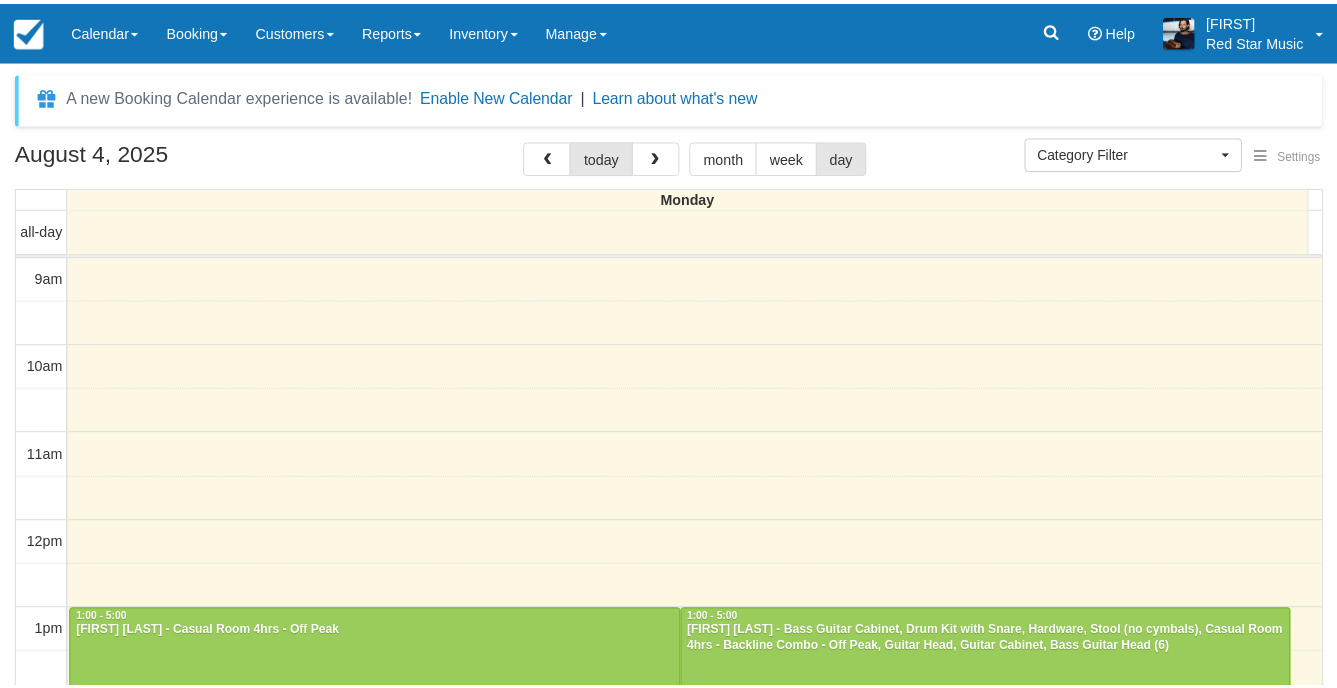 scroll, scrollTop: 0, scrollLeft: 0, axis: both 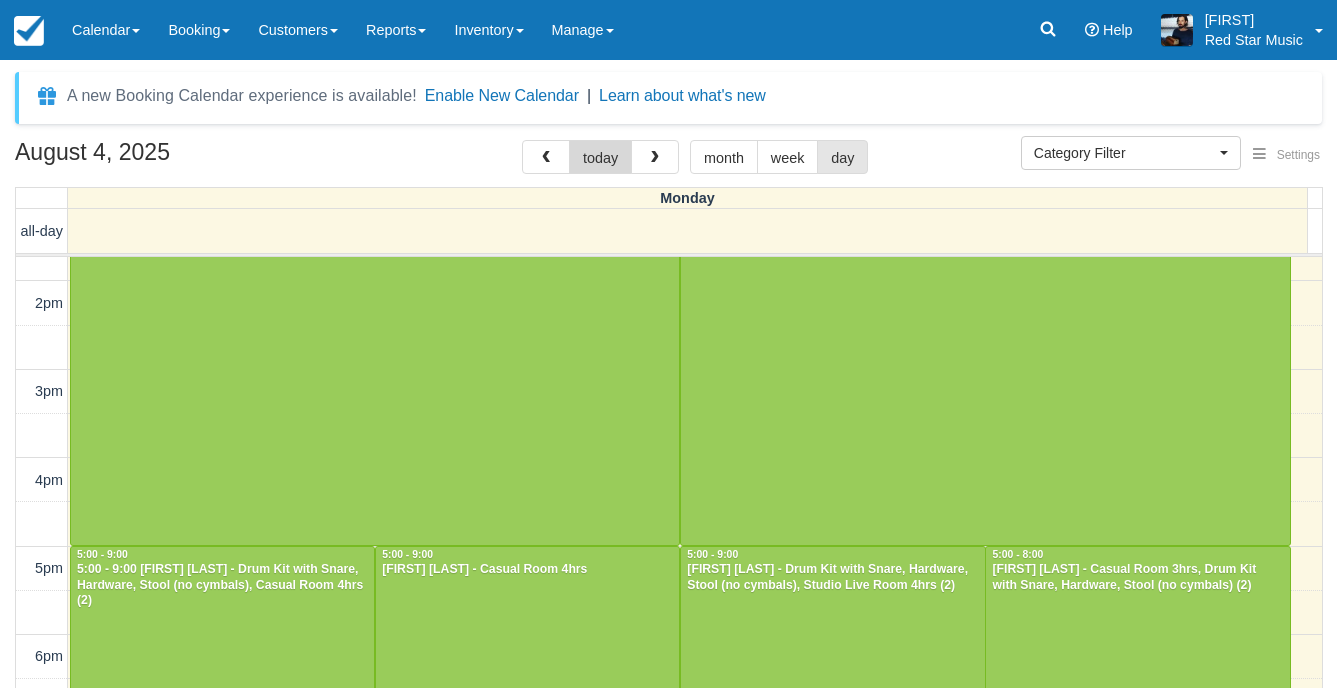 click on "August 4, 2025 today month week day" at bounding box center (668, 161) 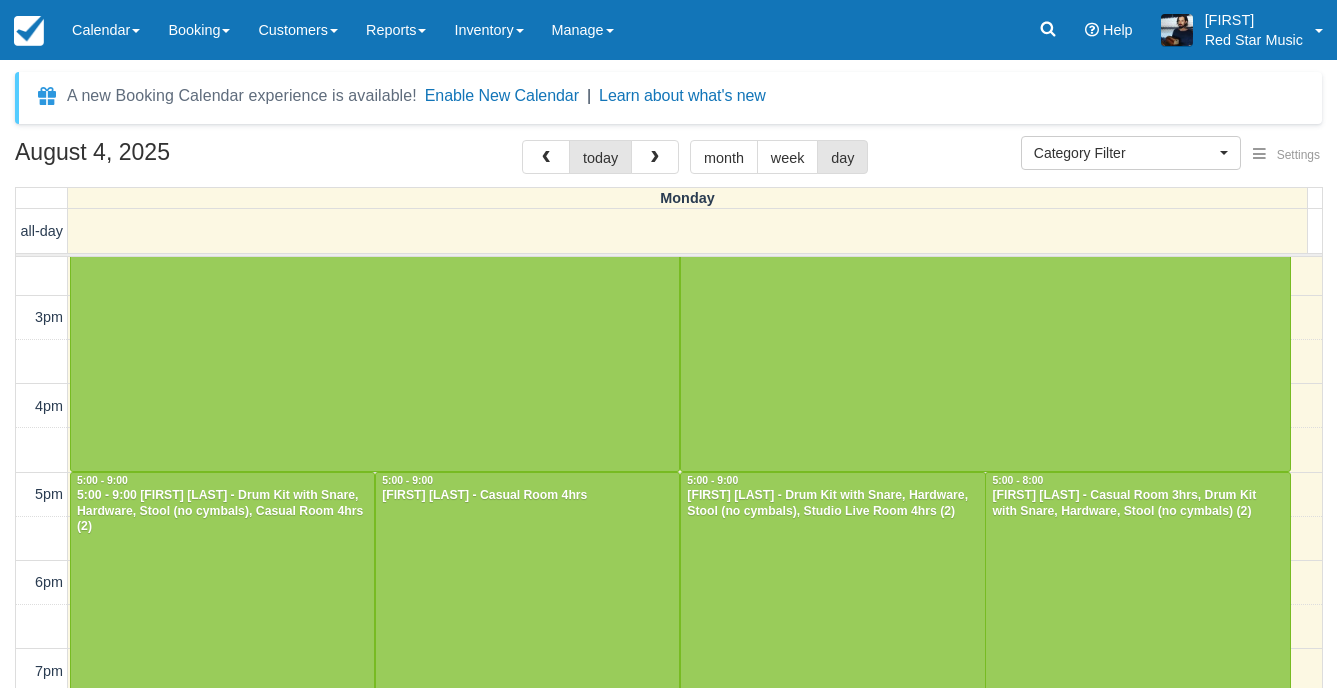 scroll, scrollTop: 570, scrollLeft: 0, axis: vertical 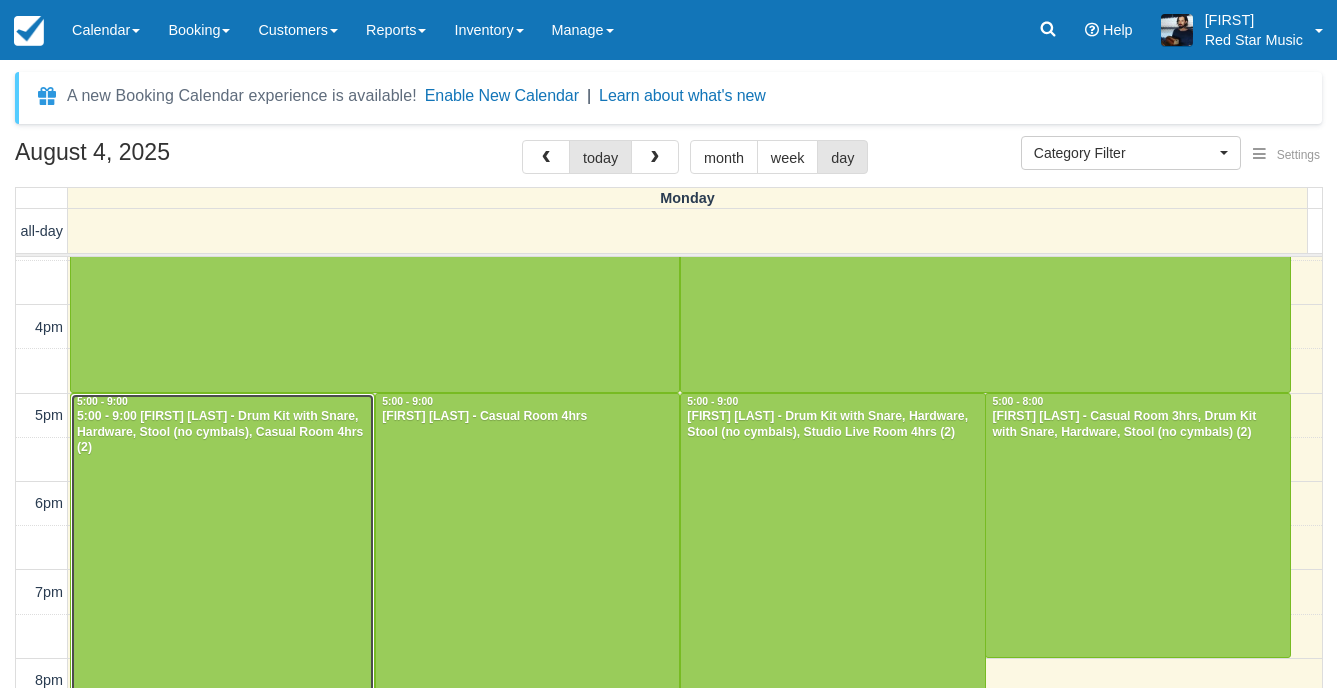click on "Chris Fleming - Drum Kit with Snare, Hardware, Stool (no cymbals), Casual Room 4hrs (2)" at bounding box center (222, 433) 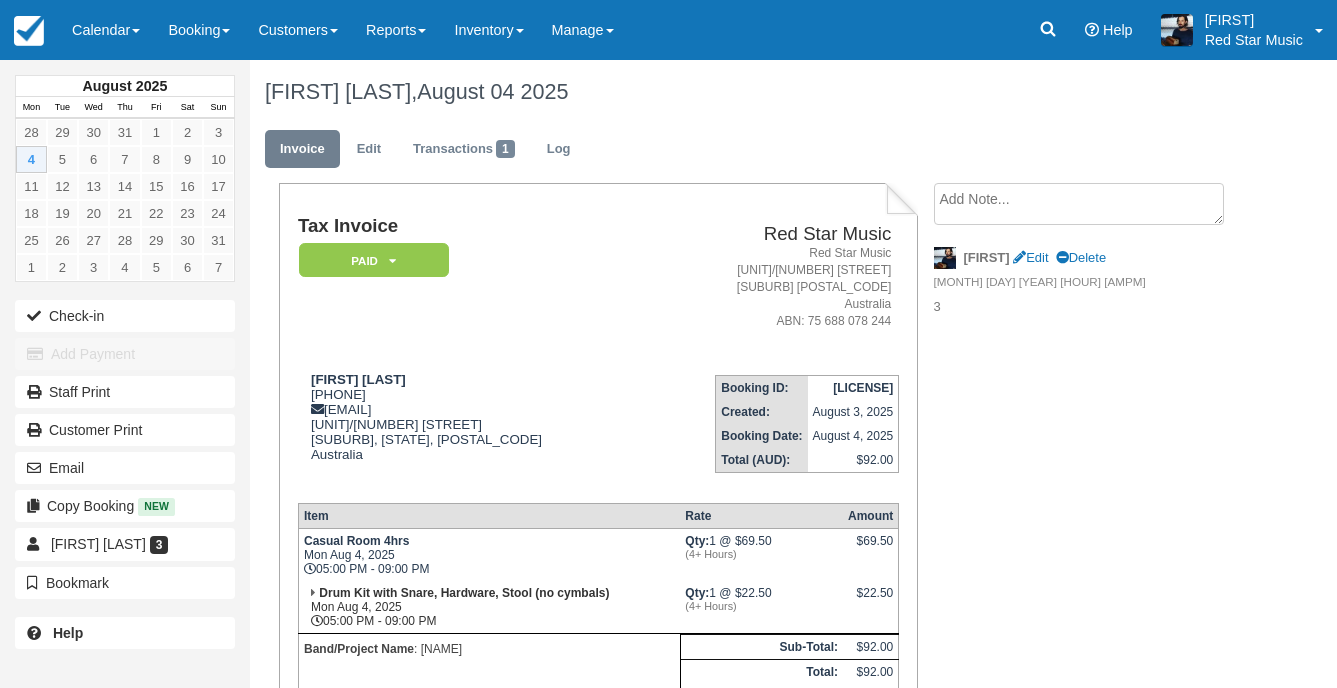 scroll, scrollTop: 0, scrollLeft: 0, axis: both 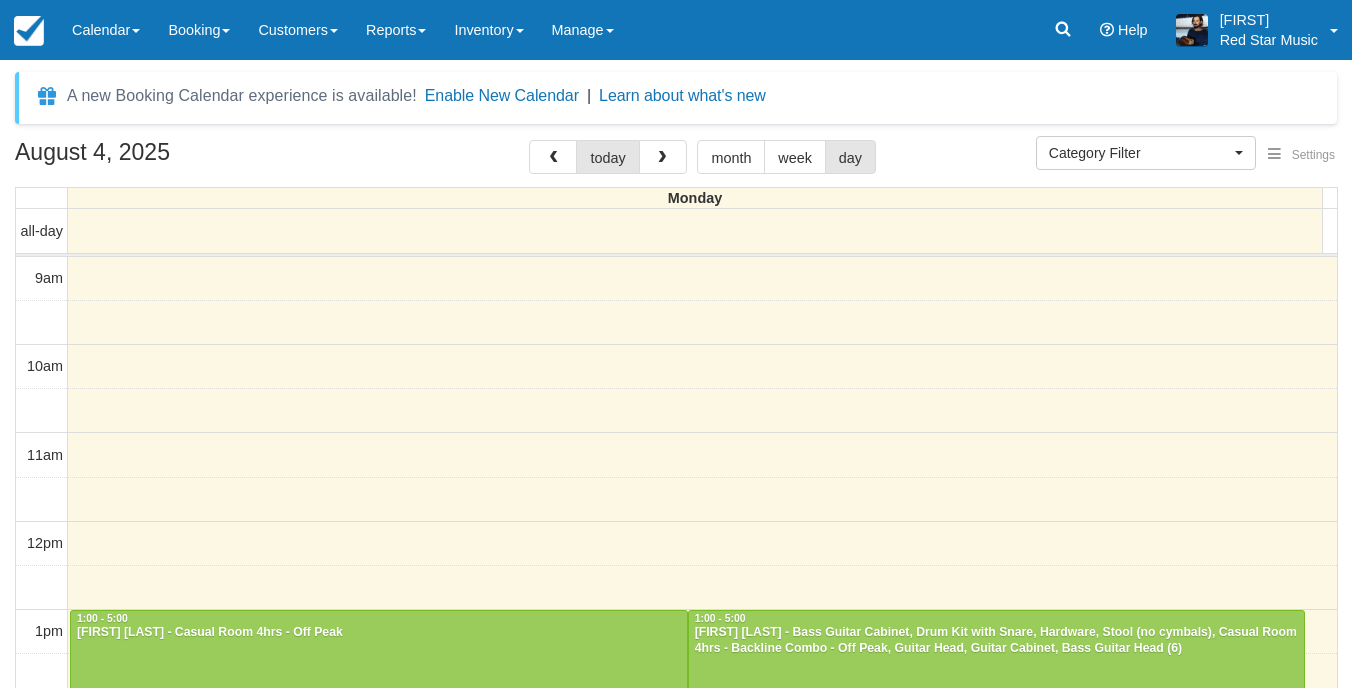 select 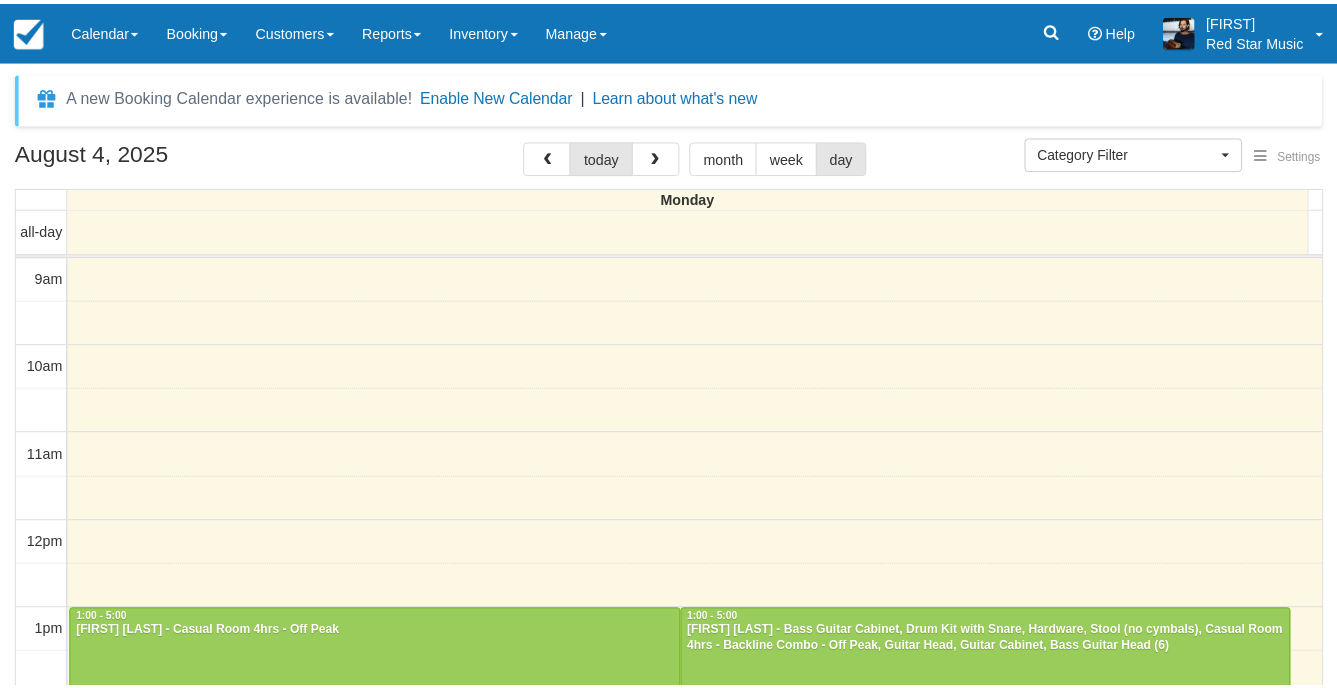 scroll, scrollTop: 0, scrollLeft: 0, axis: both 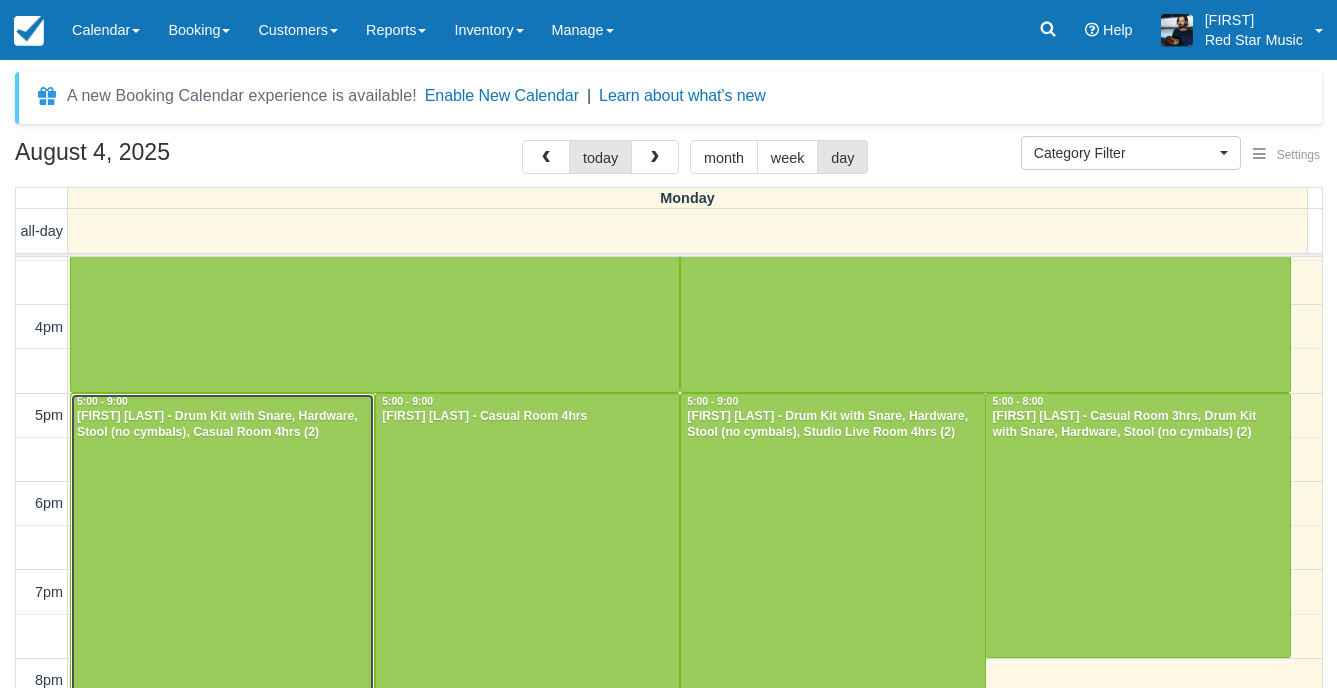 click at bounding box center [222, 569] 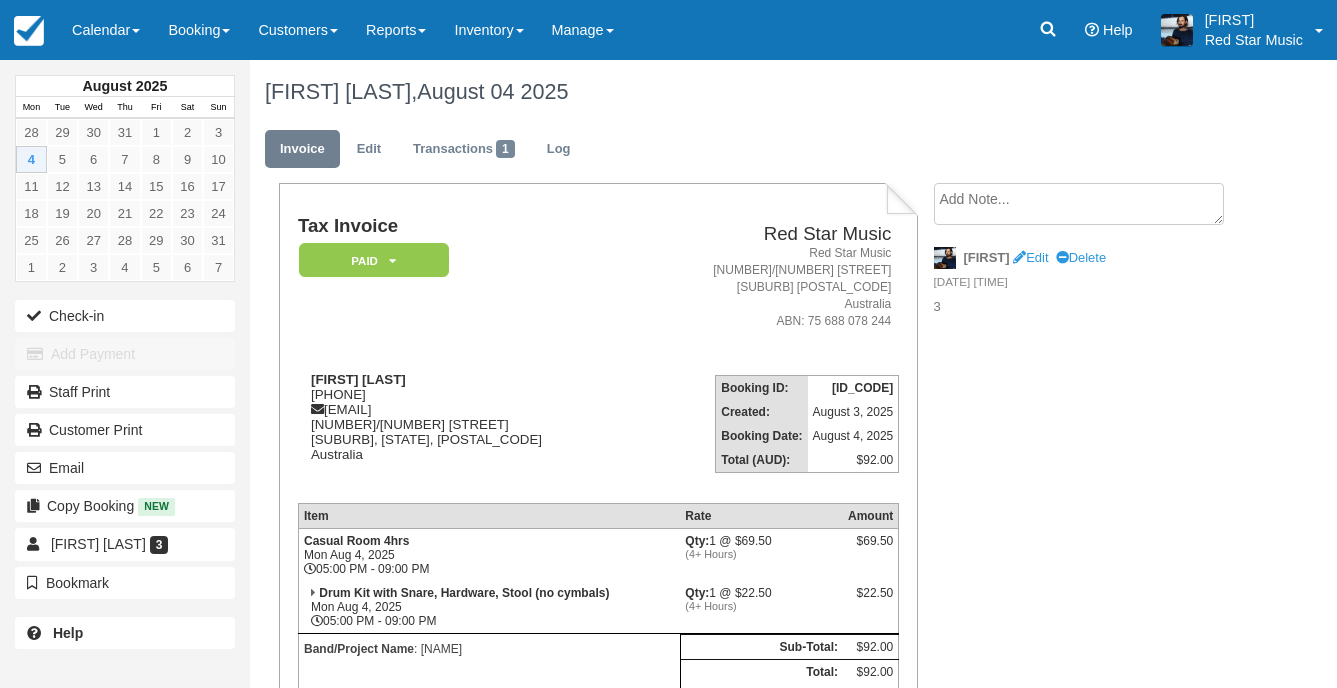 scroll, scrollTop: 0, scrollLeft: 0, axis: both 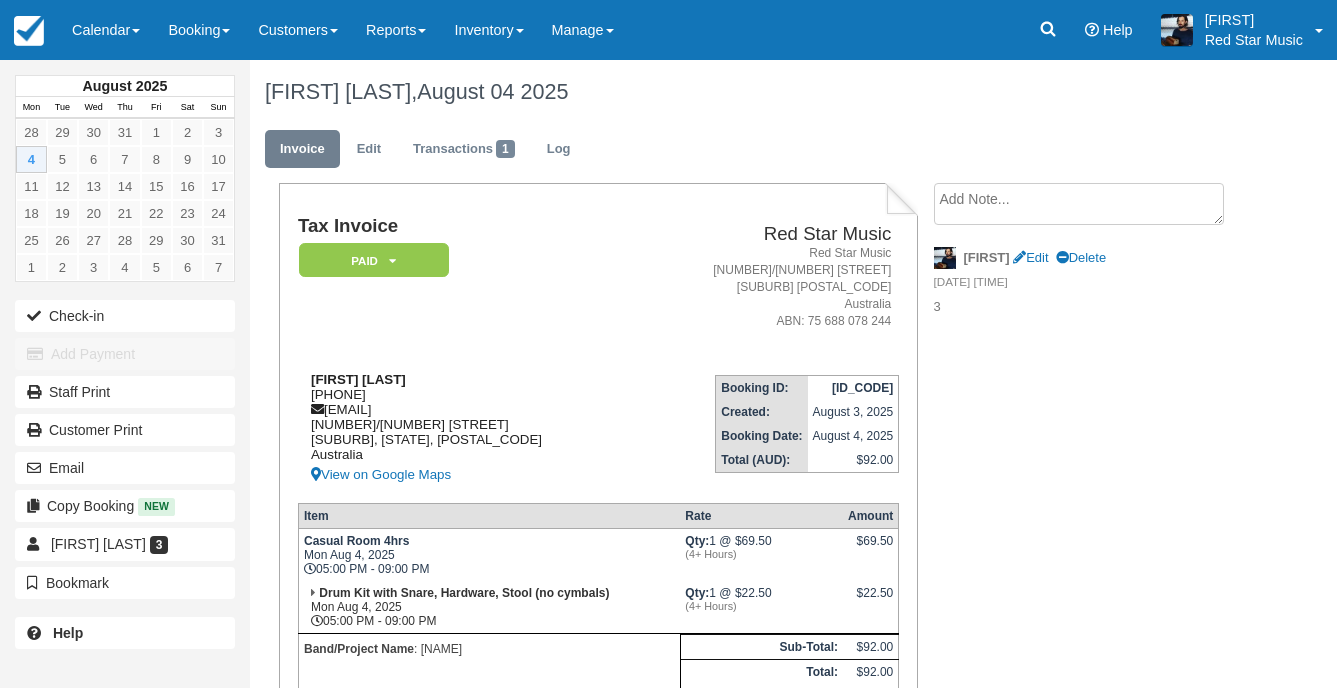 drag, startPoint x: 408, startPoint y: 394, endPoint x: 306, endPoint y: 397, distance: 102.044106 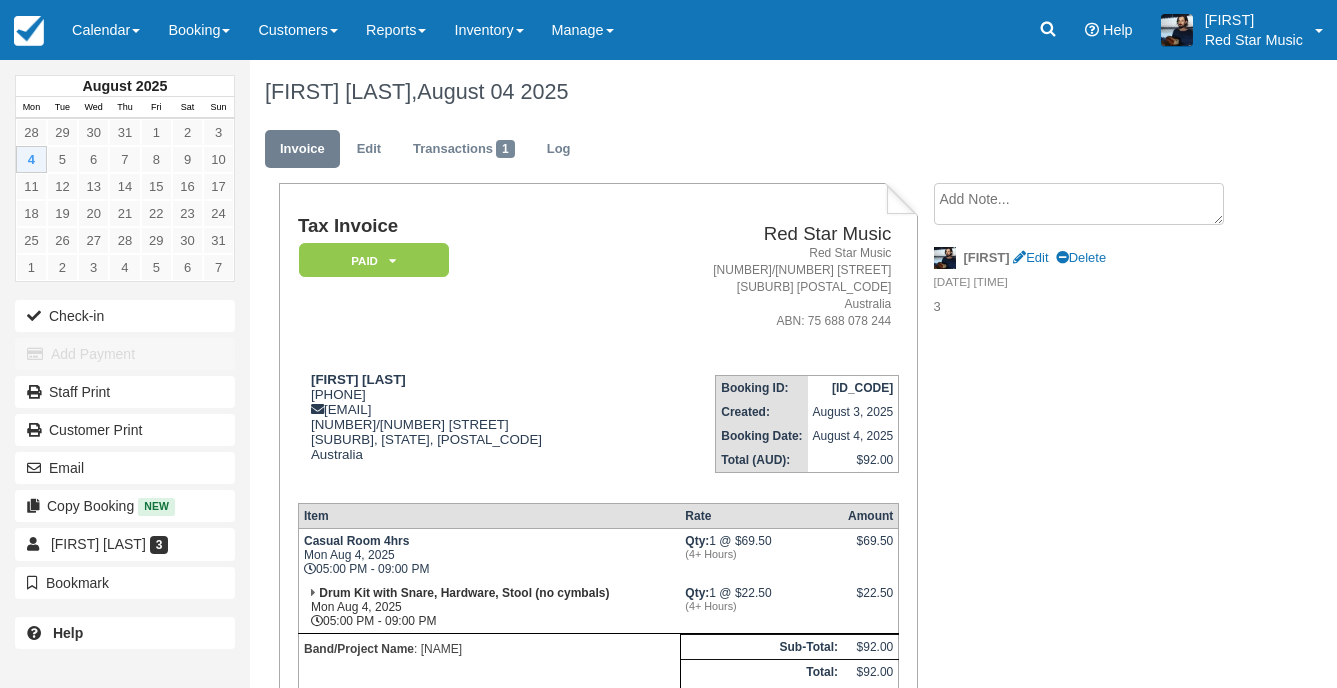 copy on "[PHONE]" 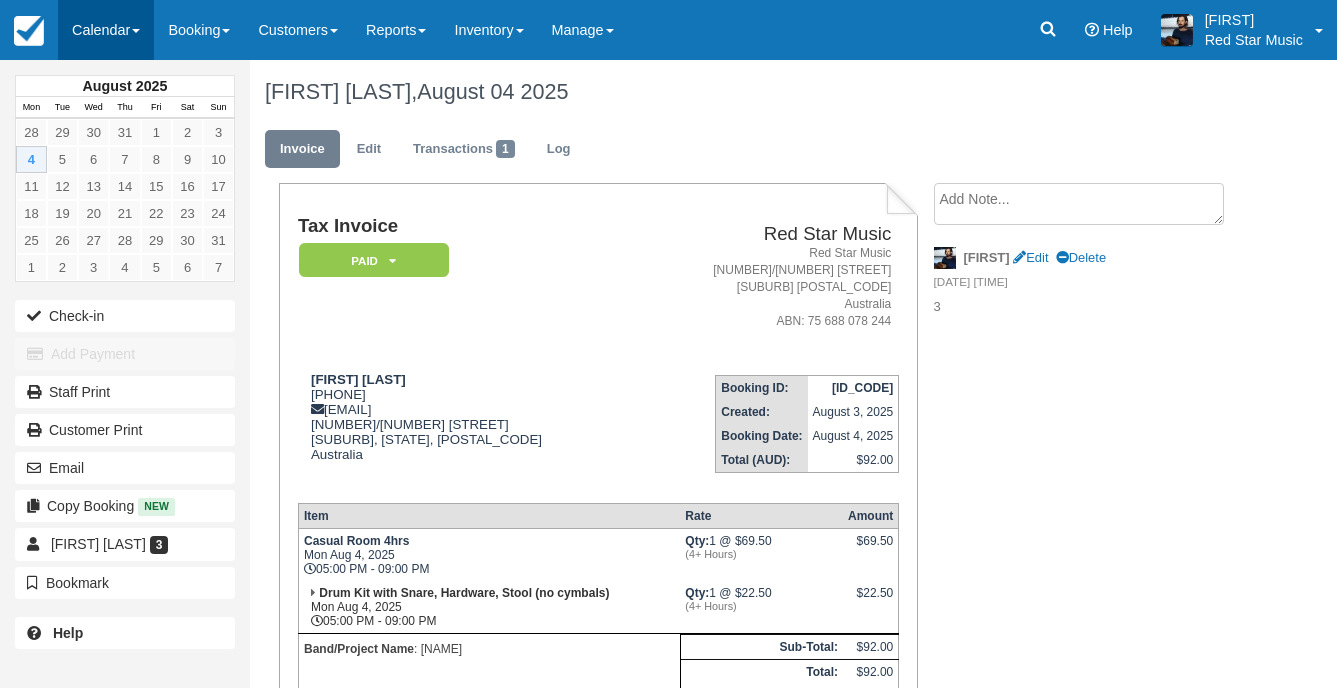 click on "Calendar" at bounding box center (106, 30) 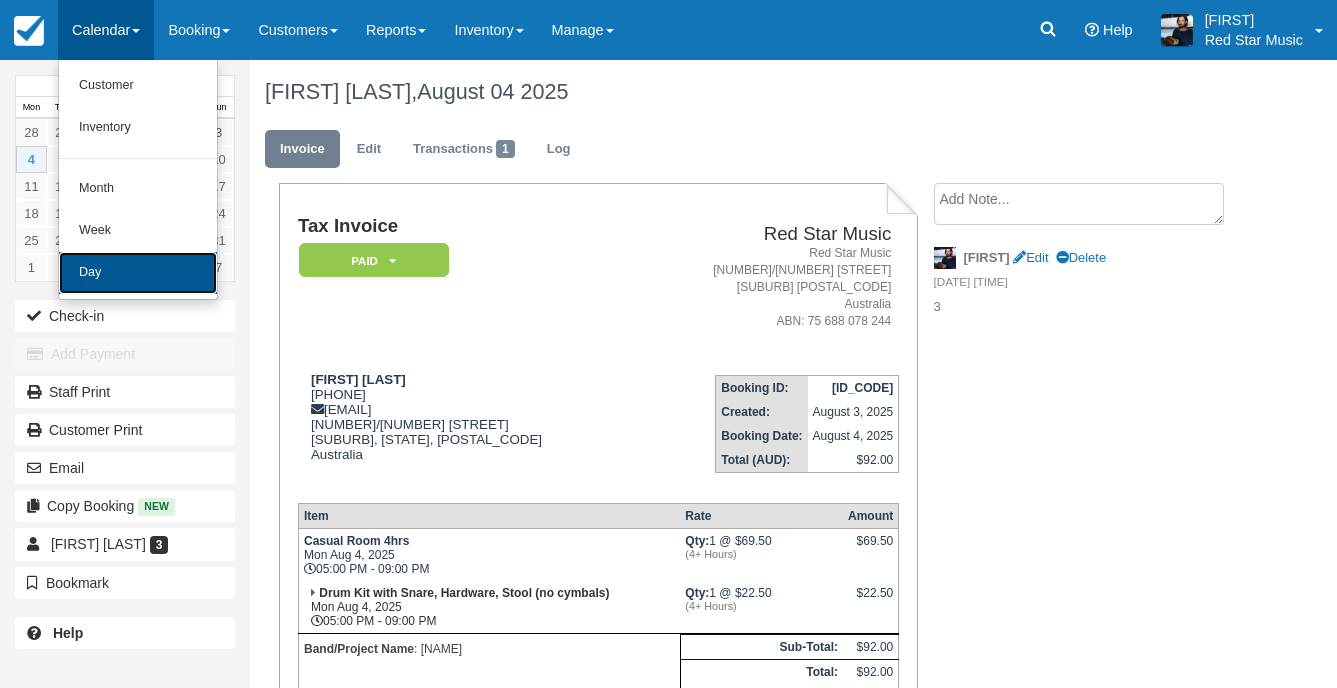 click on "Day" at bounding box center [138, 273] 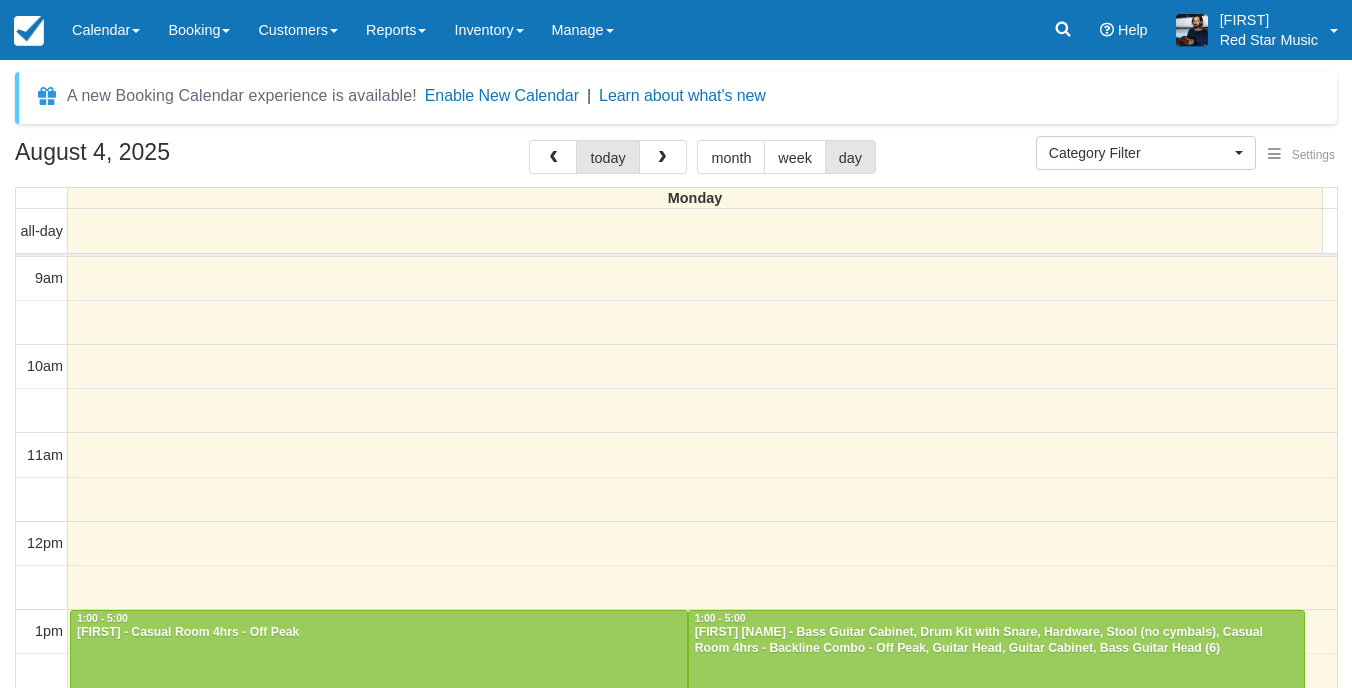 select 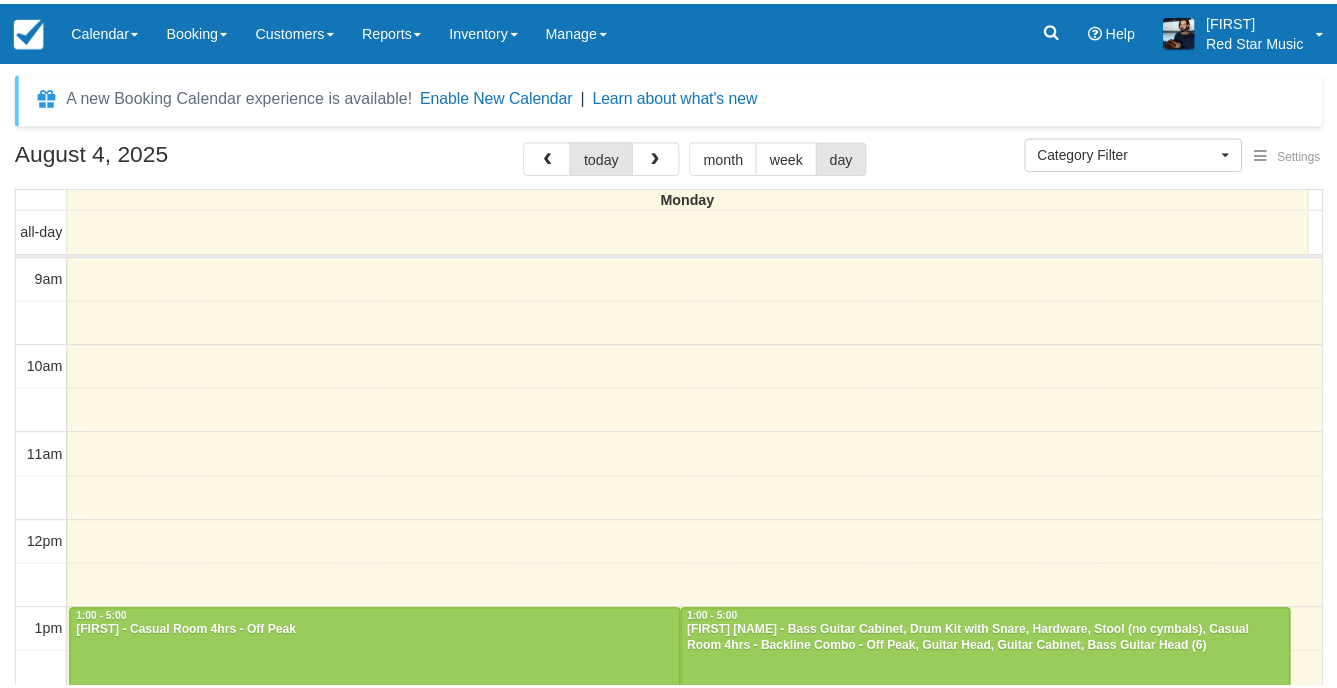 scroll, scrollTop: 0, scrollLeft: 0, axis: both 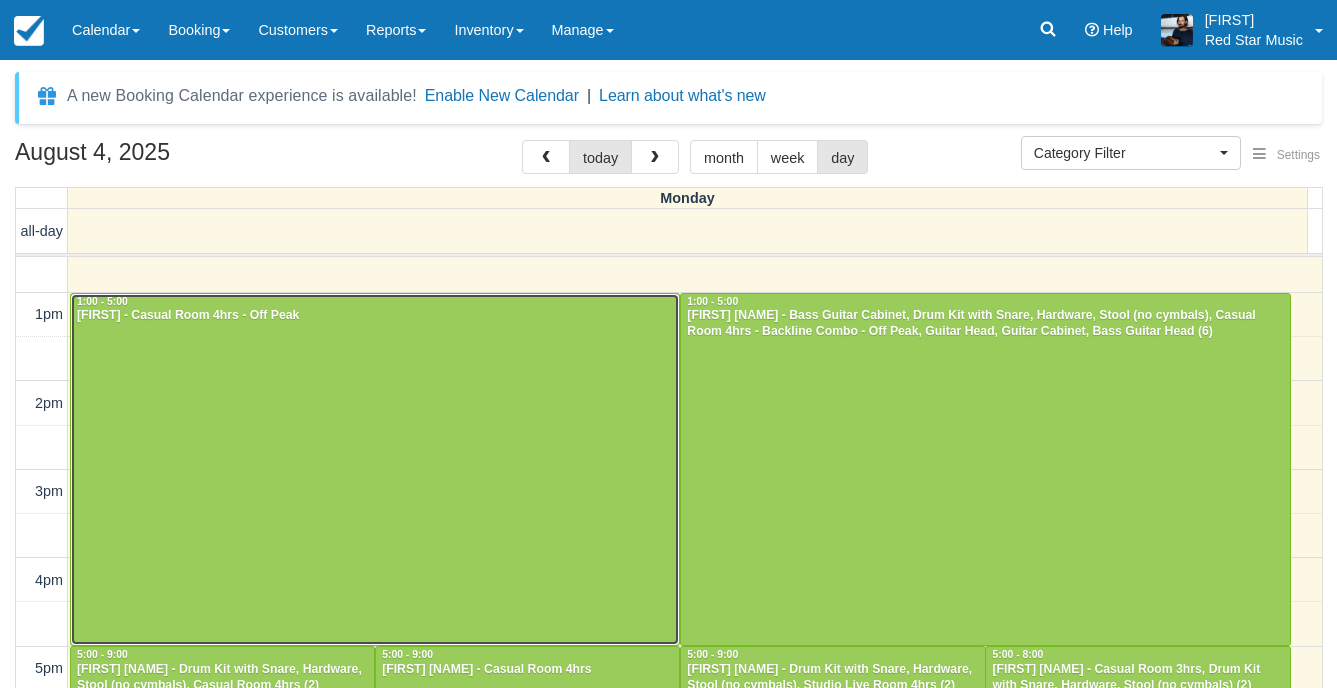 click at bounding box center [375, 470] 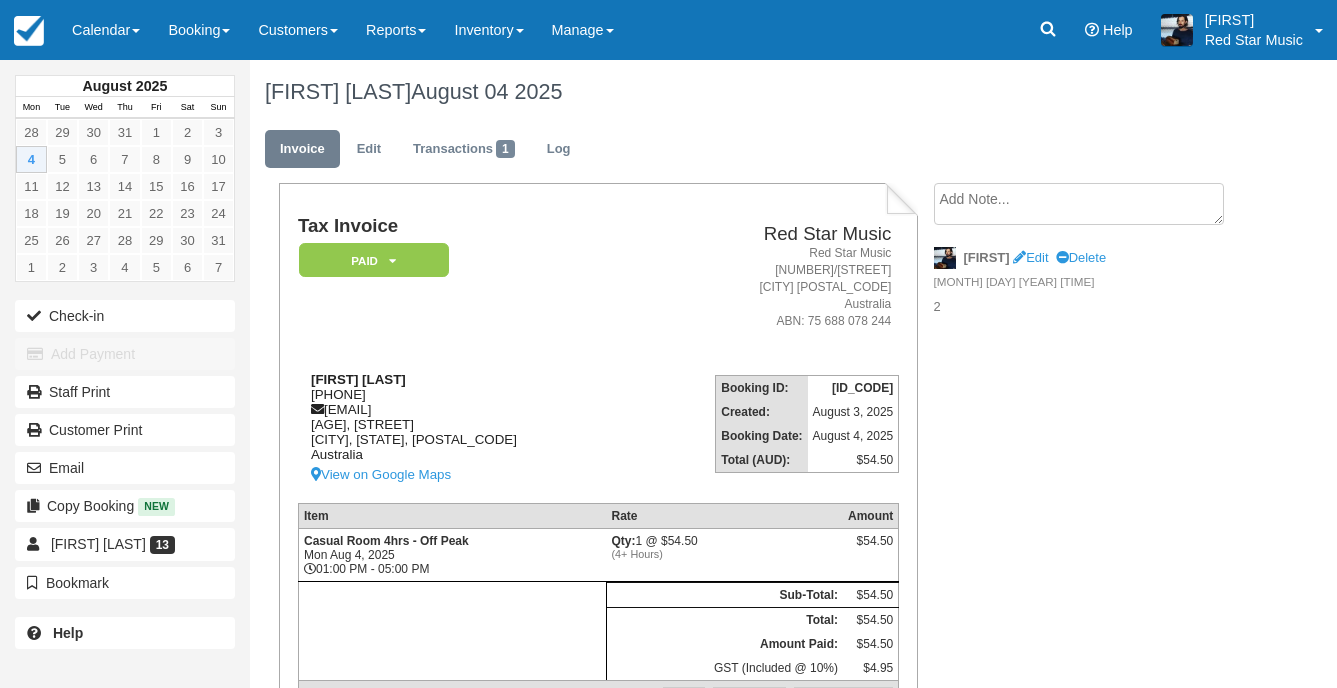 scroll, scrollTop: 0, scrollLeft: 0, axis: both 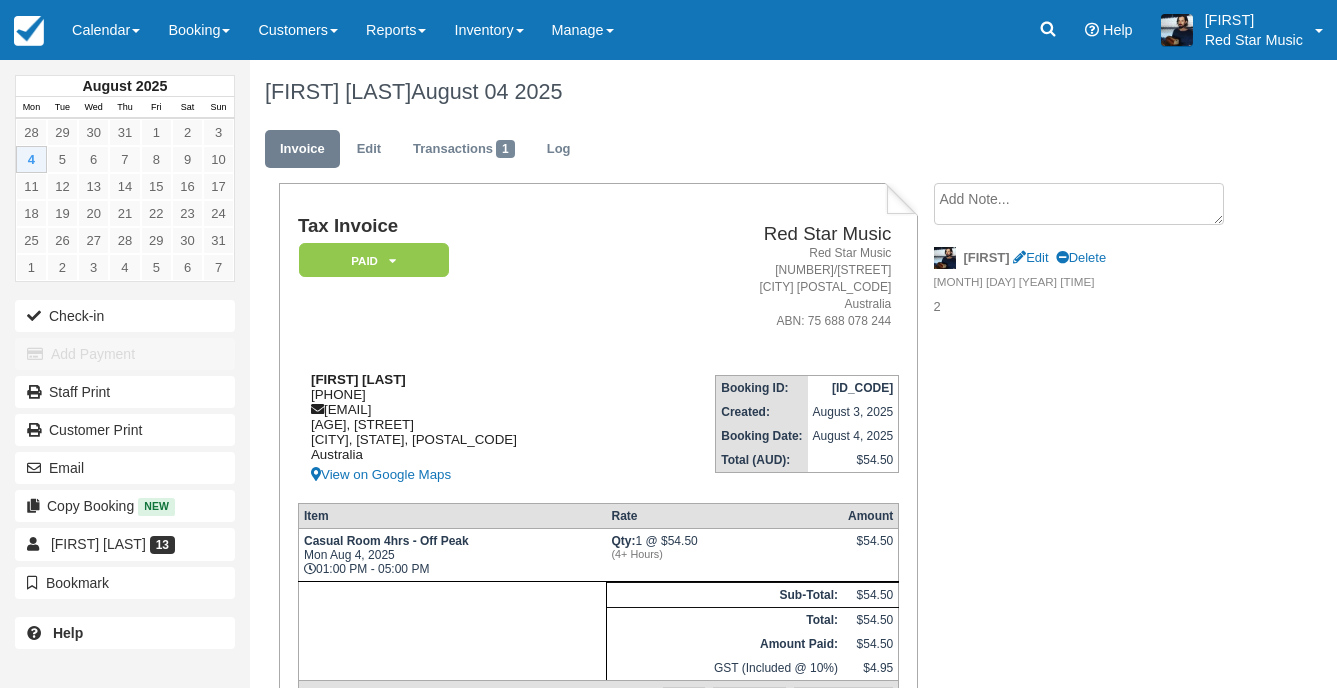 drag, startPoint x: 400, startPoint y: 394, endPoint x: 312, endPoint y: 398, distance: 88.09086 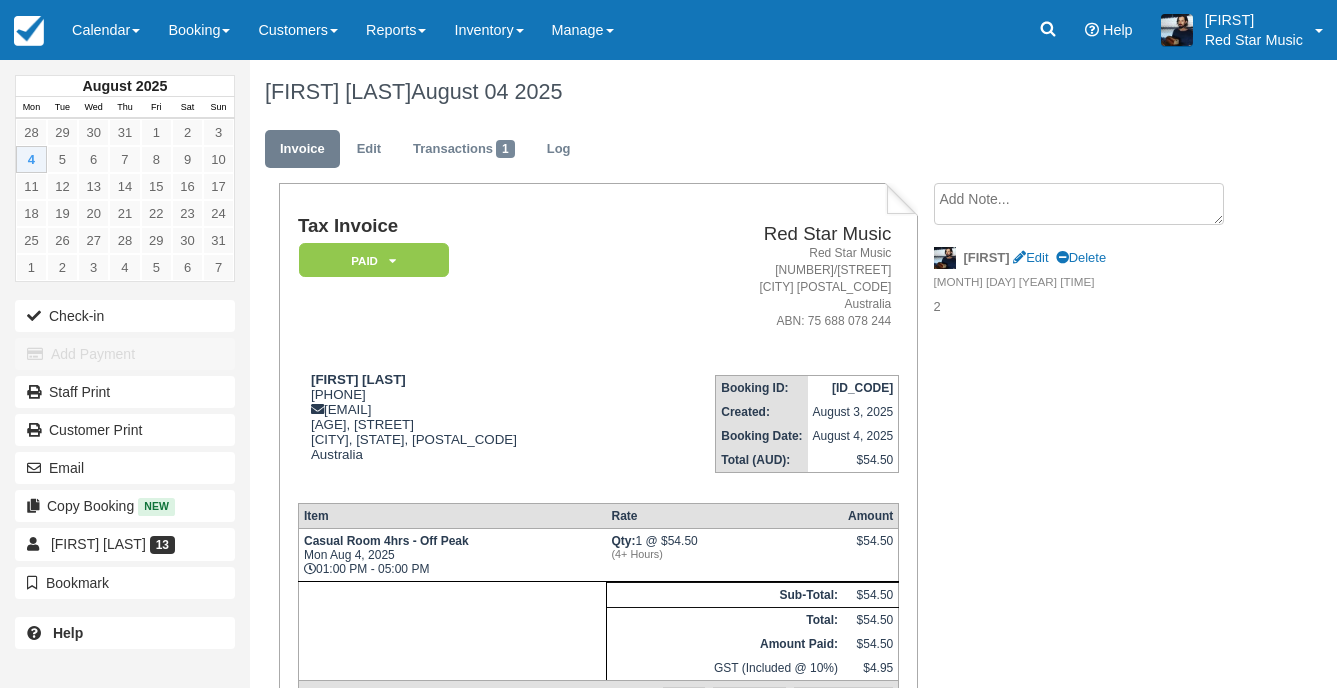 copy on "0400 082 805" 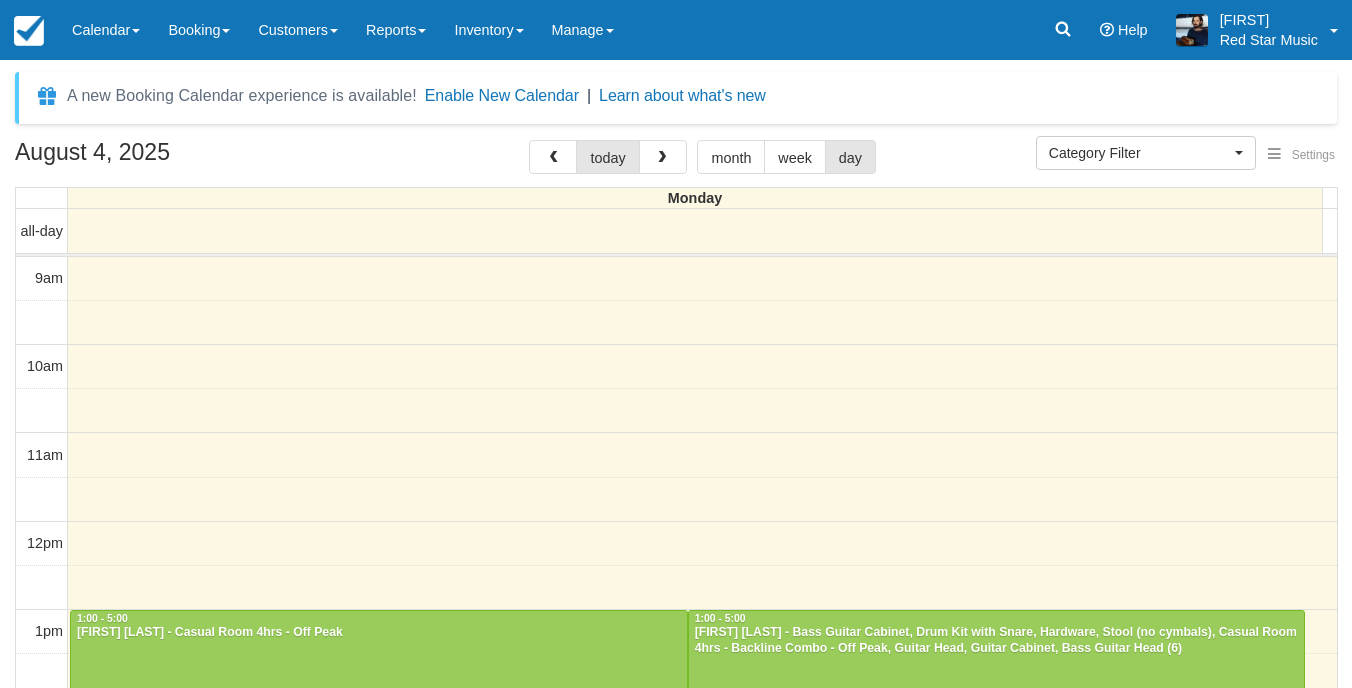 select 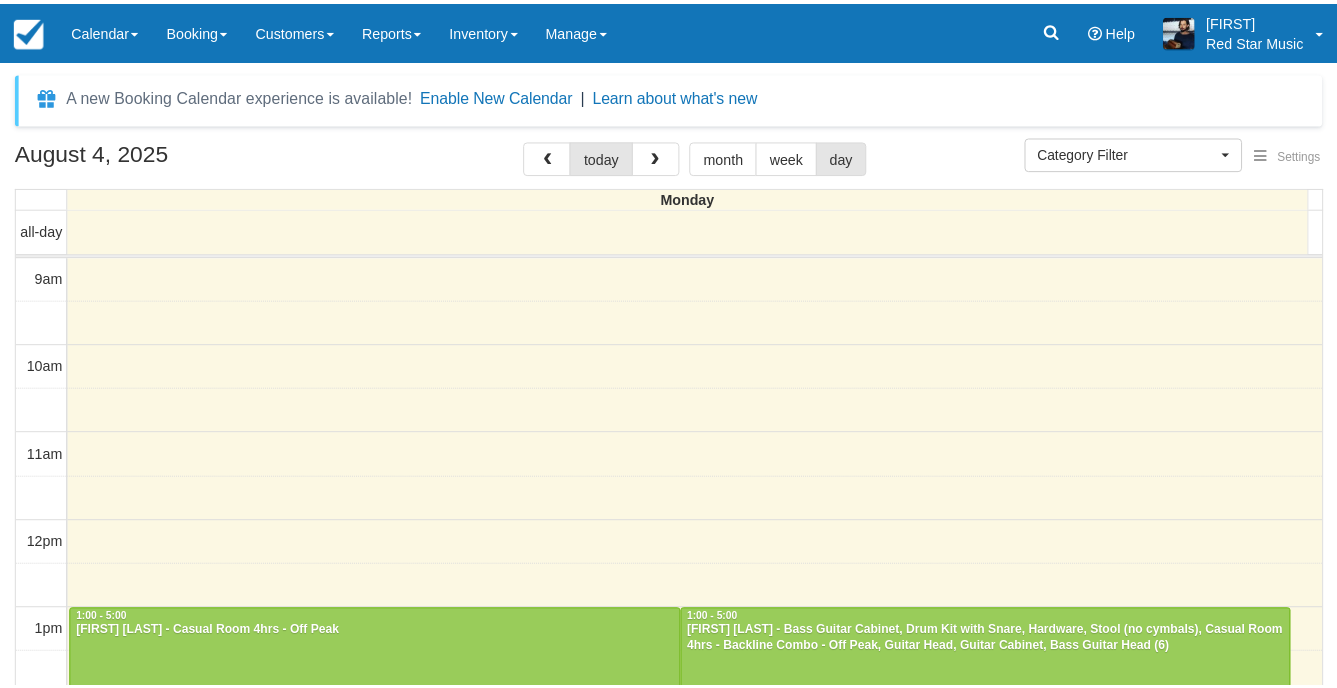scroll, scrollTop: 0, scrollLeft: 0, axis: both 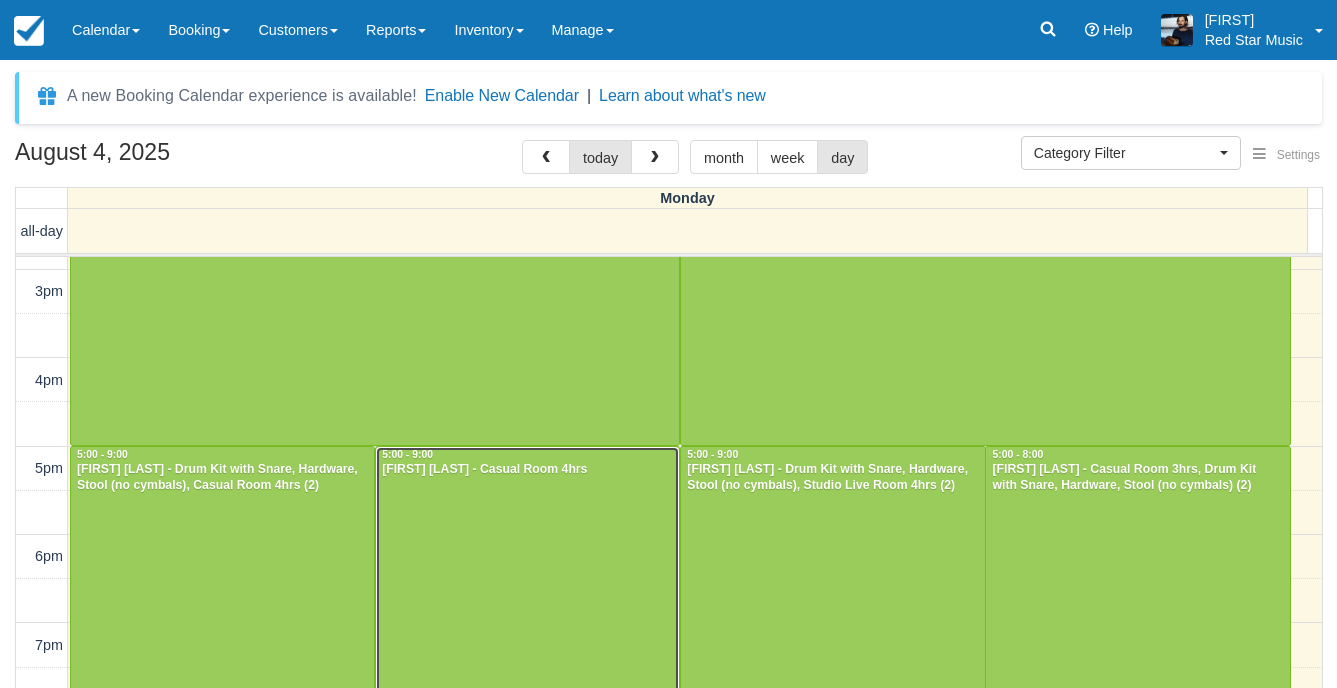 click at bounding box center (527, 622) 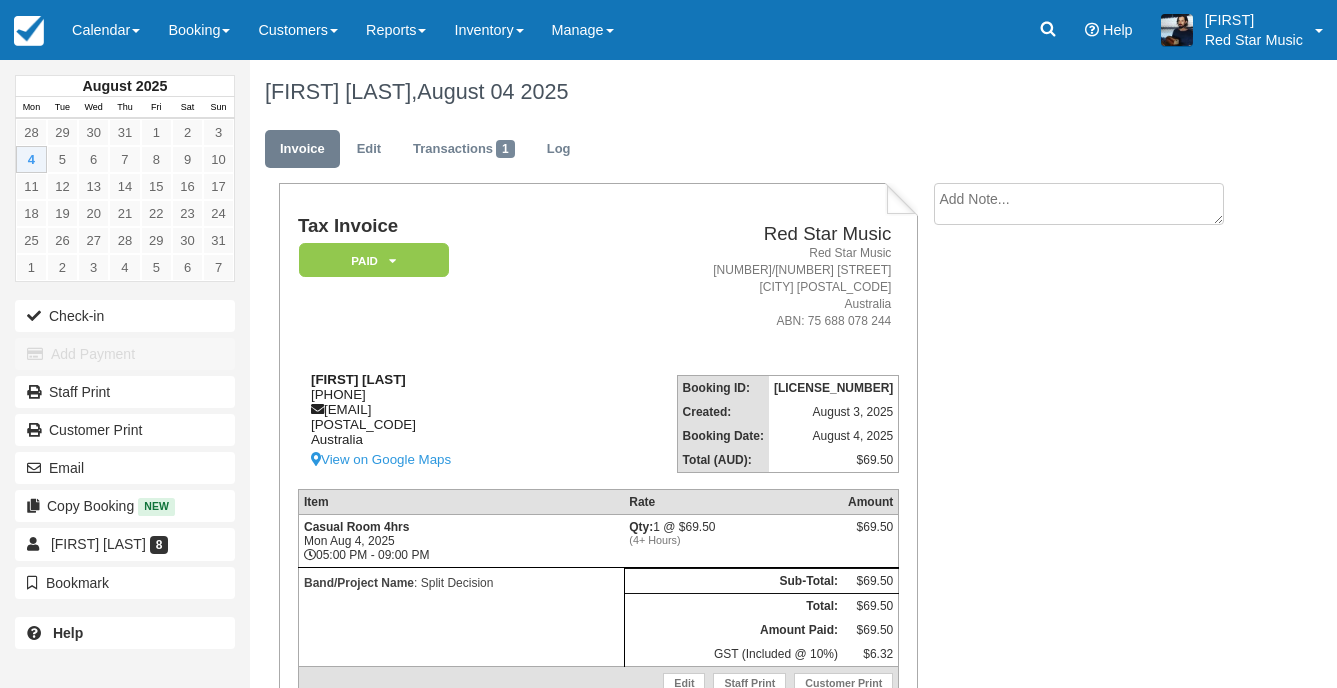 scroll, scrollTop: 0, scrollLeft: 0, axis: both 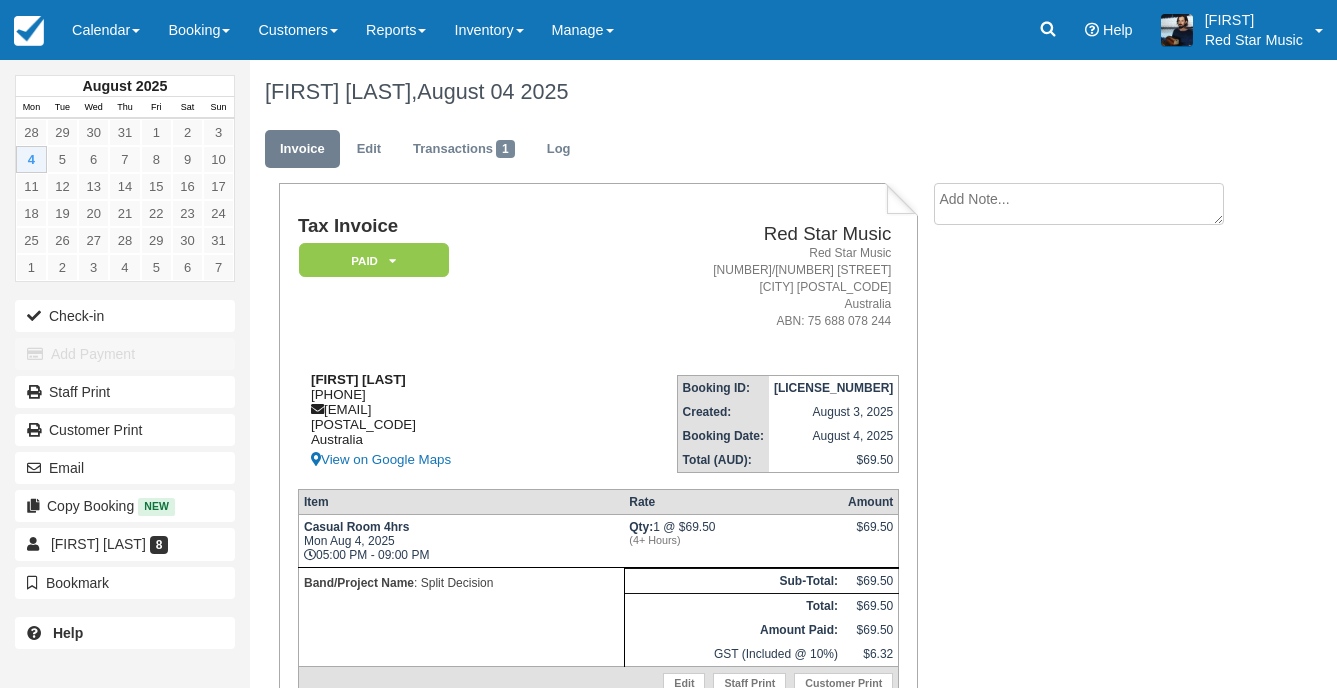 drag, startPoint x: 398, startPoint y: 392, endPoint x: 309, endPoint y: 401, distance: 89.453896 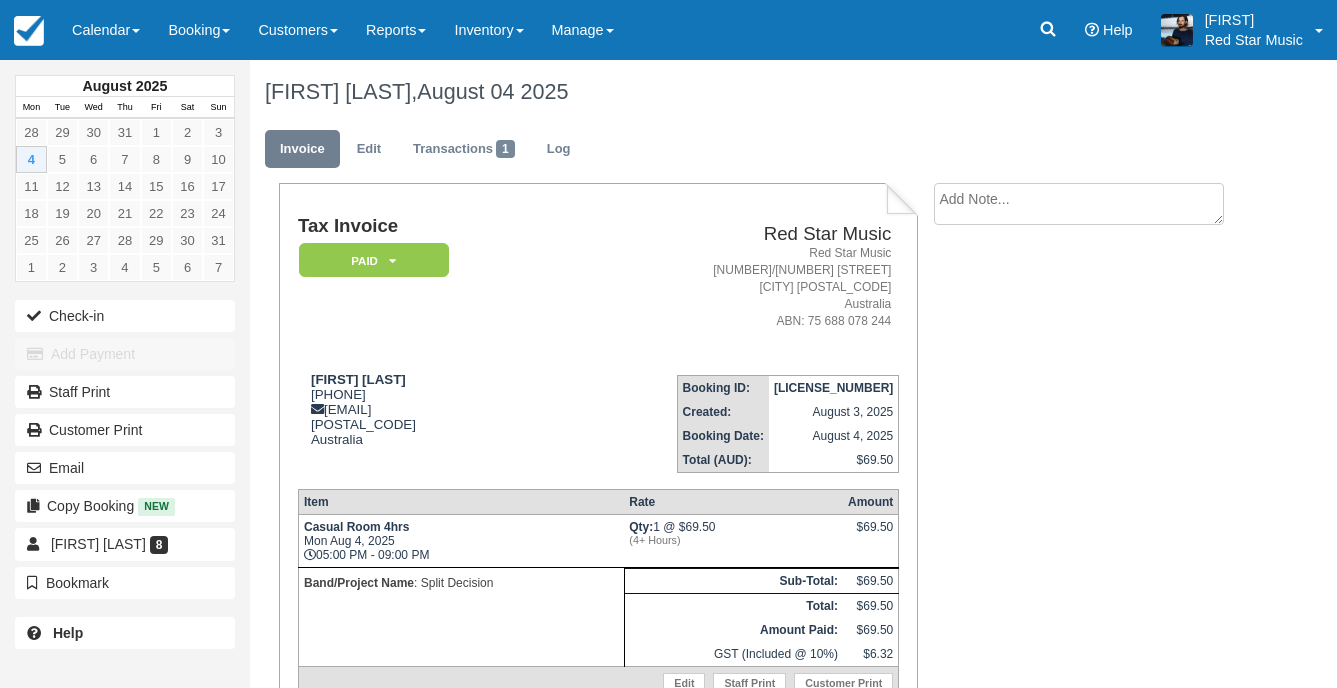 copy on "0448 738 932" 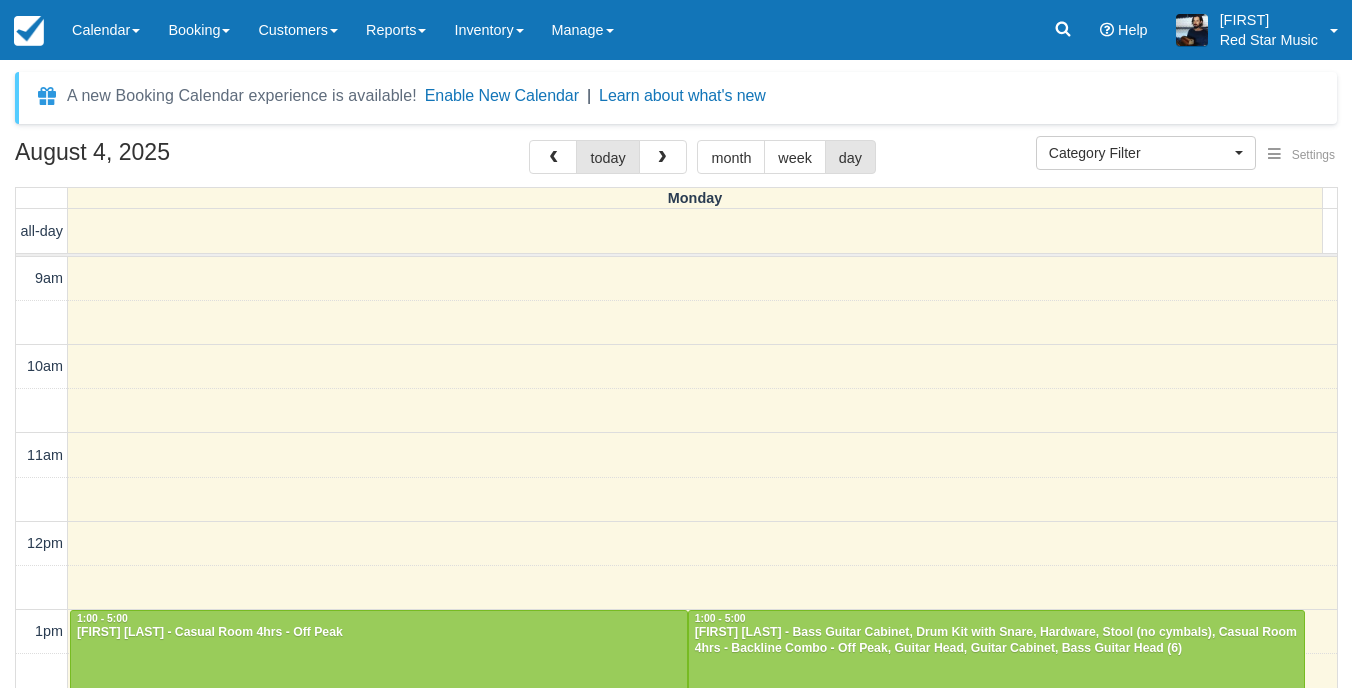 select 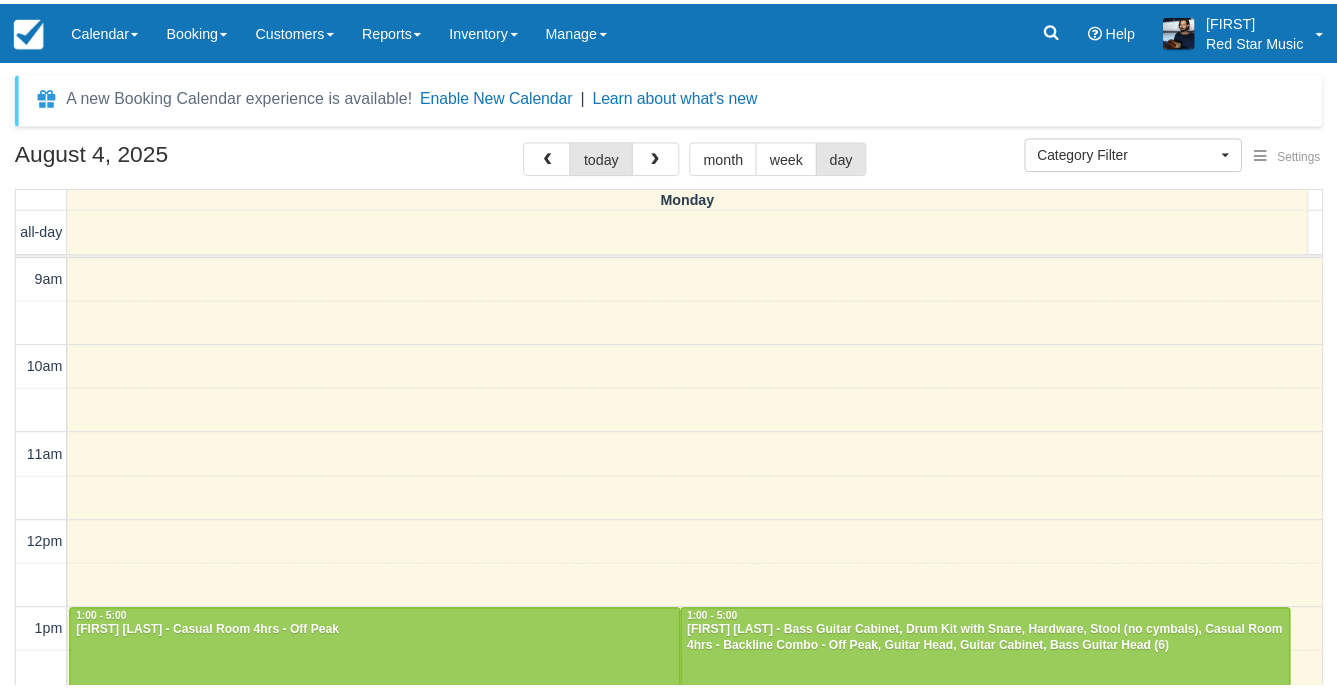 scroll, scrollTop: 0, scrollLeft: 0, axis: both 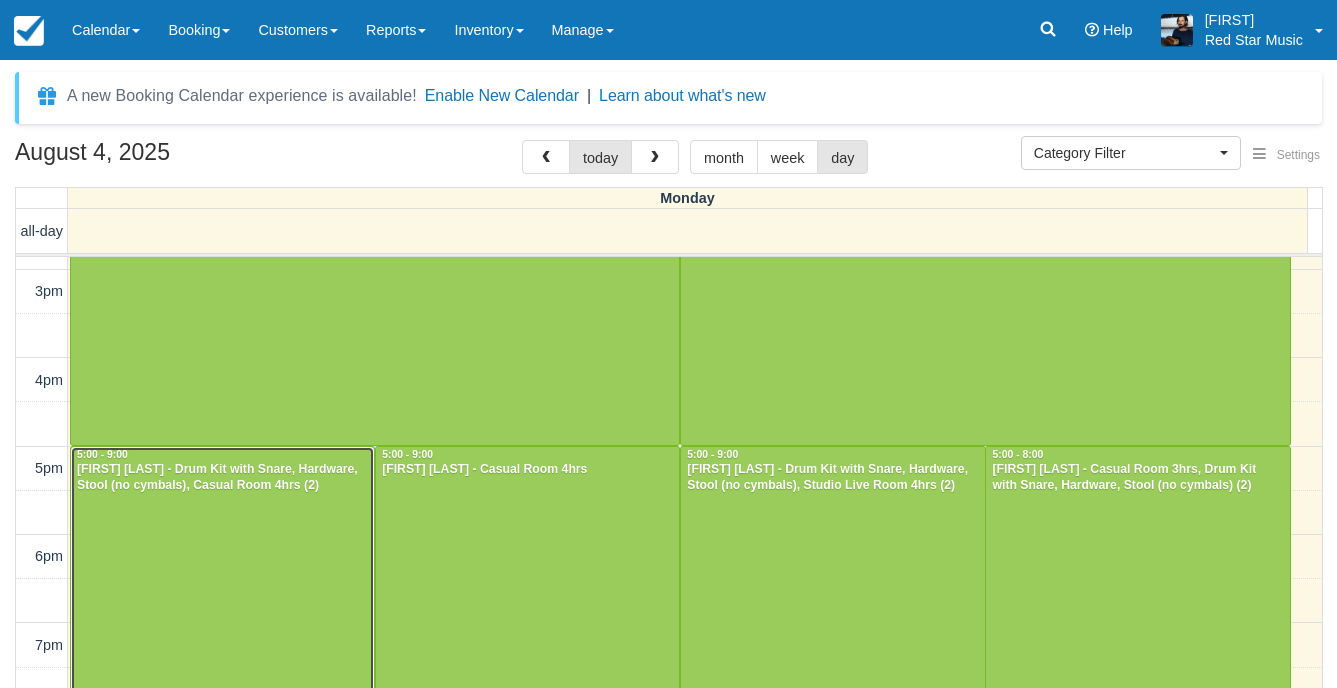 click at bounding box center [222, 622] 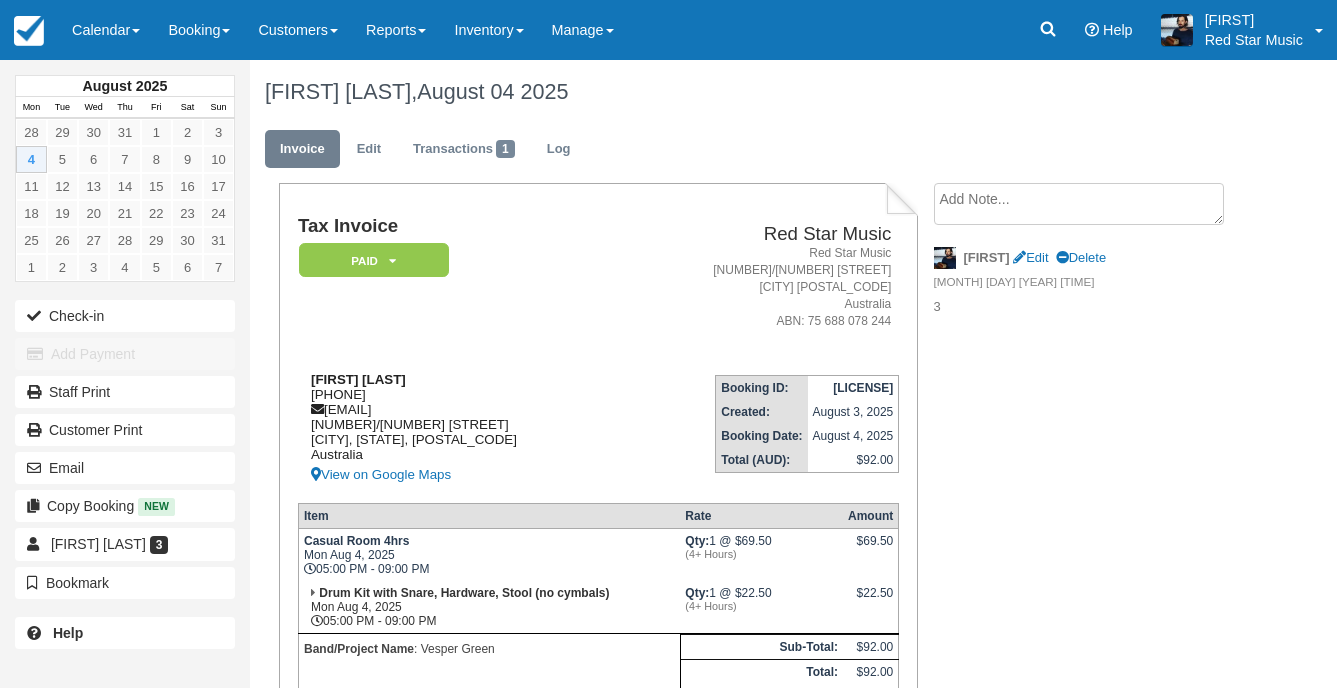 scroll, scrollTop: 0, scrollLeft: 0, axis: both 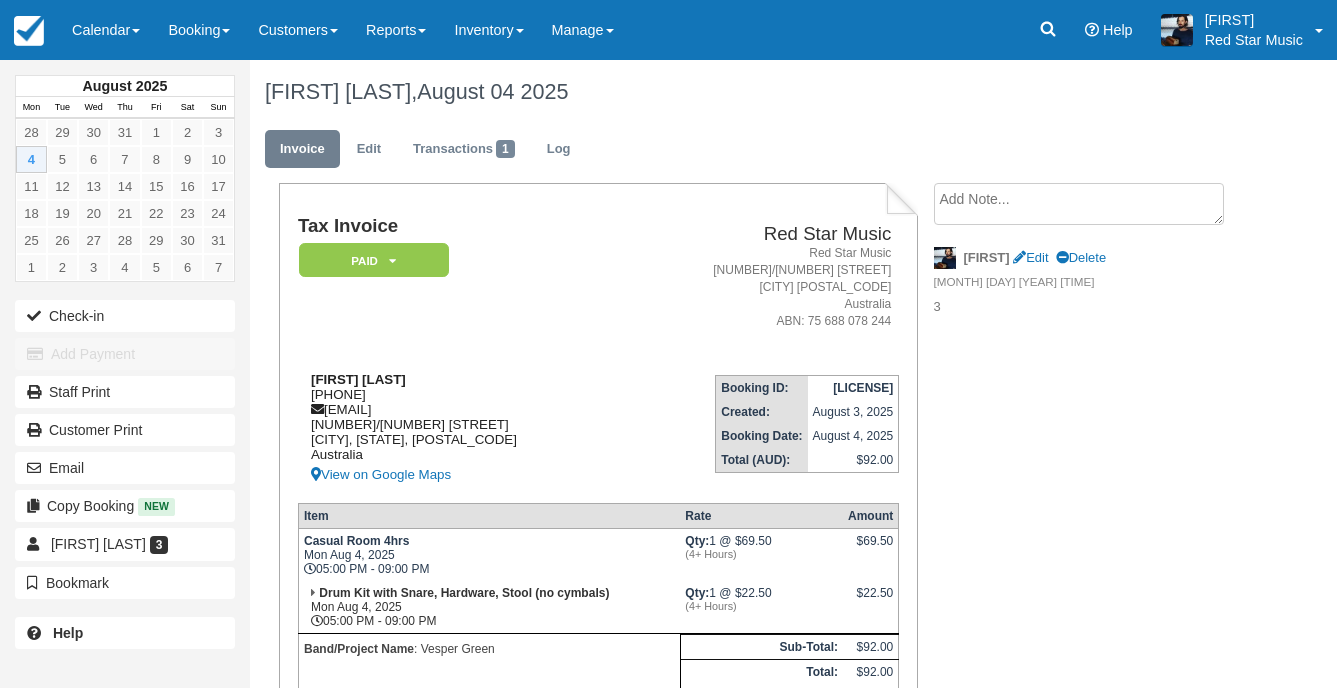 drag, startPoint x: 402, startPoint y: 391, endPoint x: 310, endPoint y: 396, distance: 92.13577 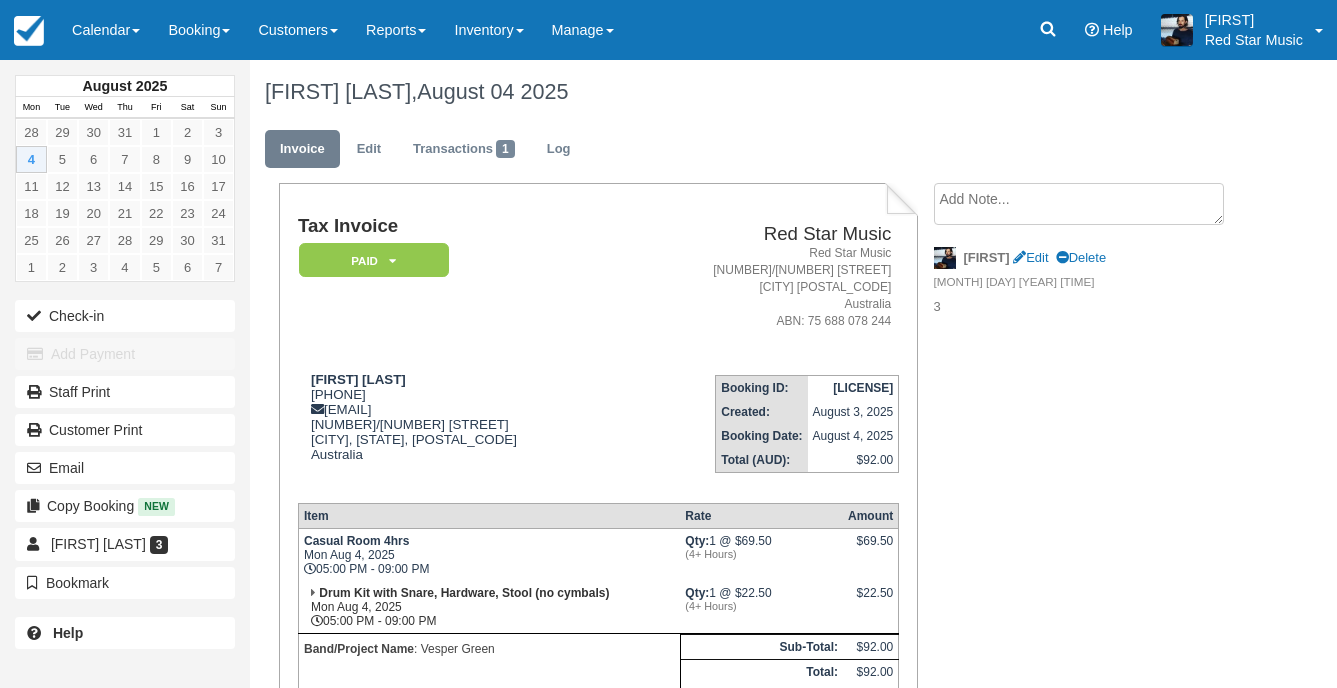 copy on "0481 455 241" 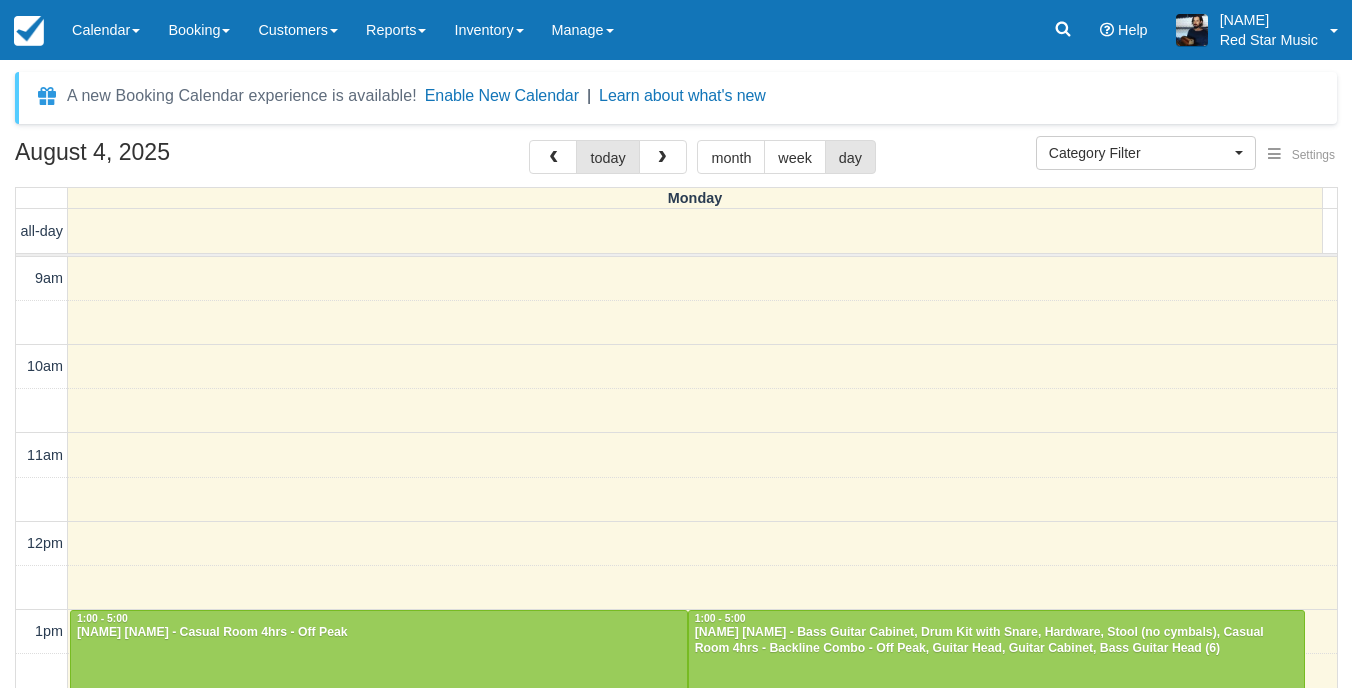 select 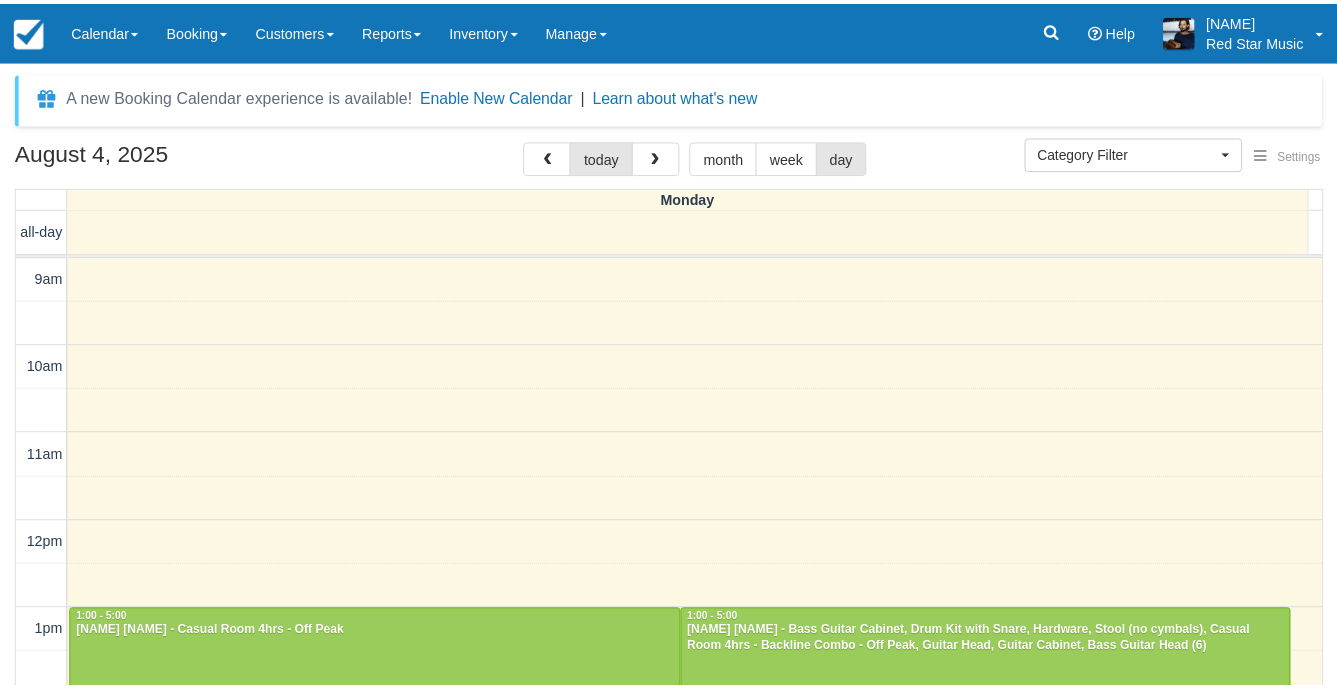 scroll, scrollTop: 0, scrollLeft: 0, axis: both 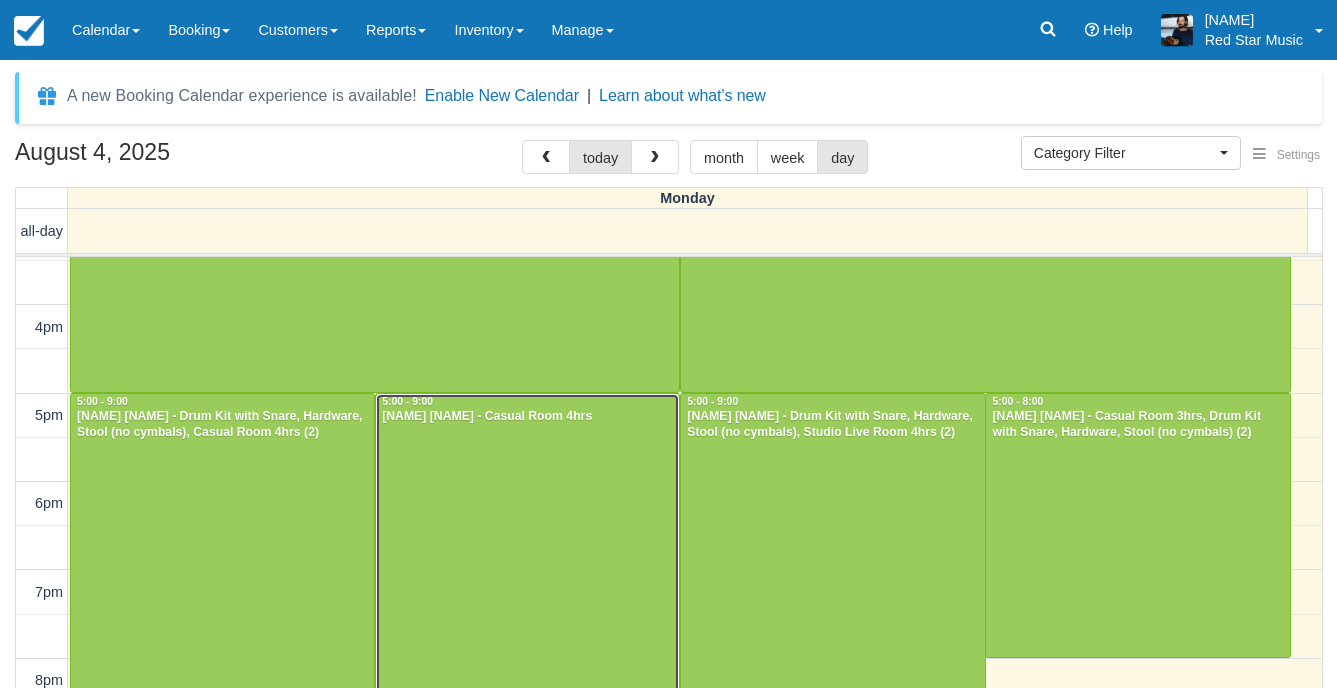 click at bounding box center (527, 569) 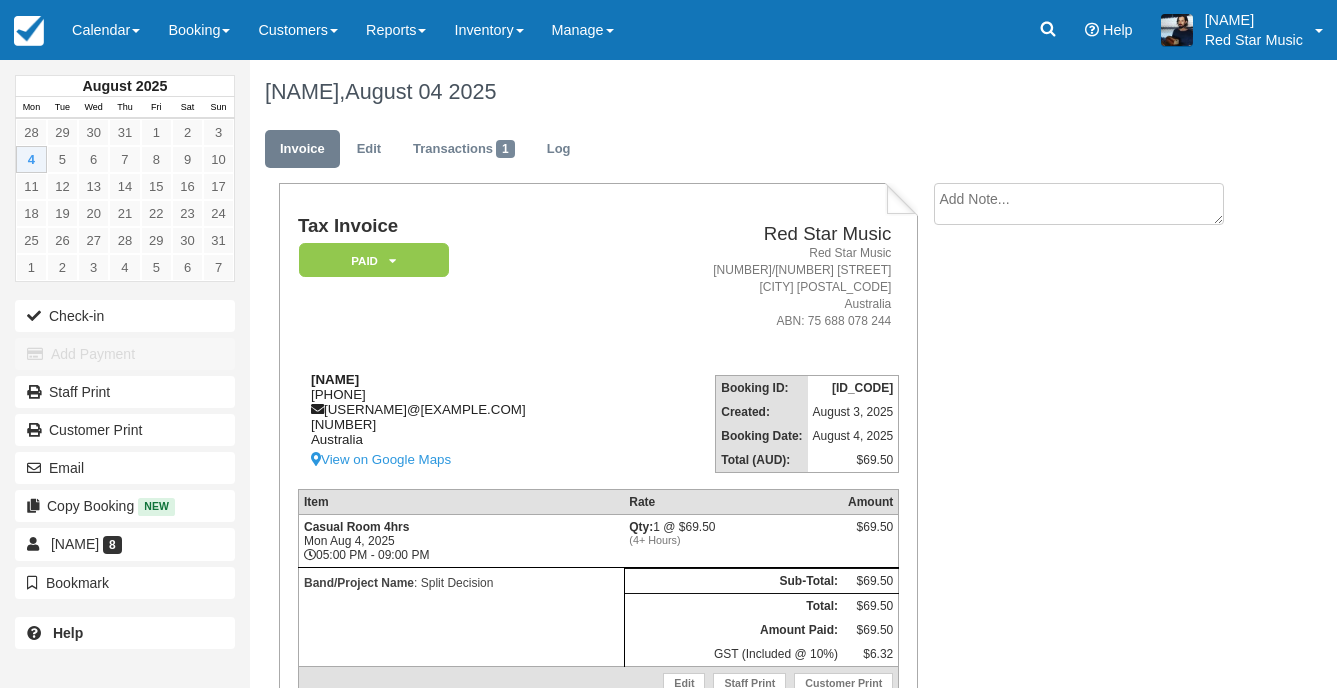 scroll, scrollTop: 0, scrollLeft: 0, axis: both 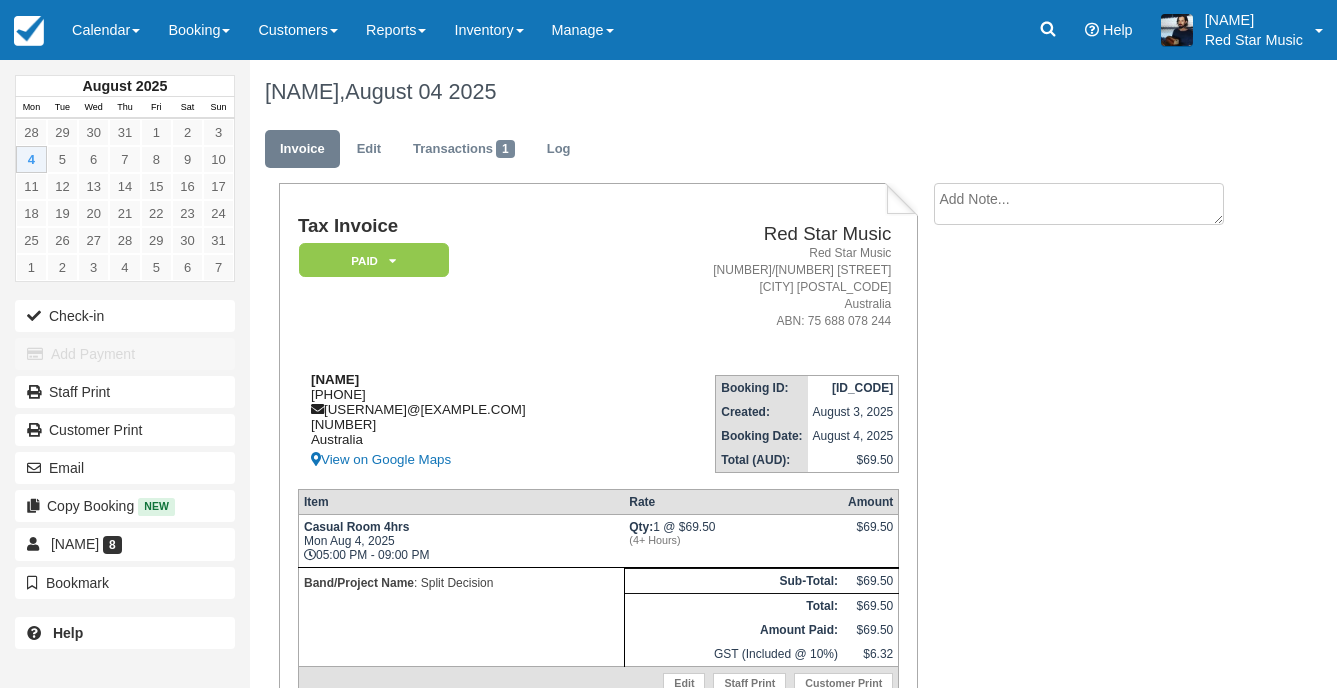 drag, startPoint x: 406, startPoint y: 395, endPoint x: 310, endPoint y: 399, distance: 96.0833 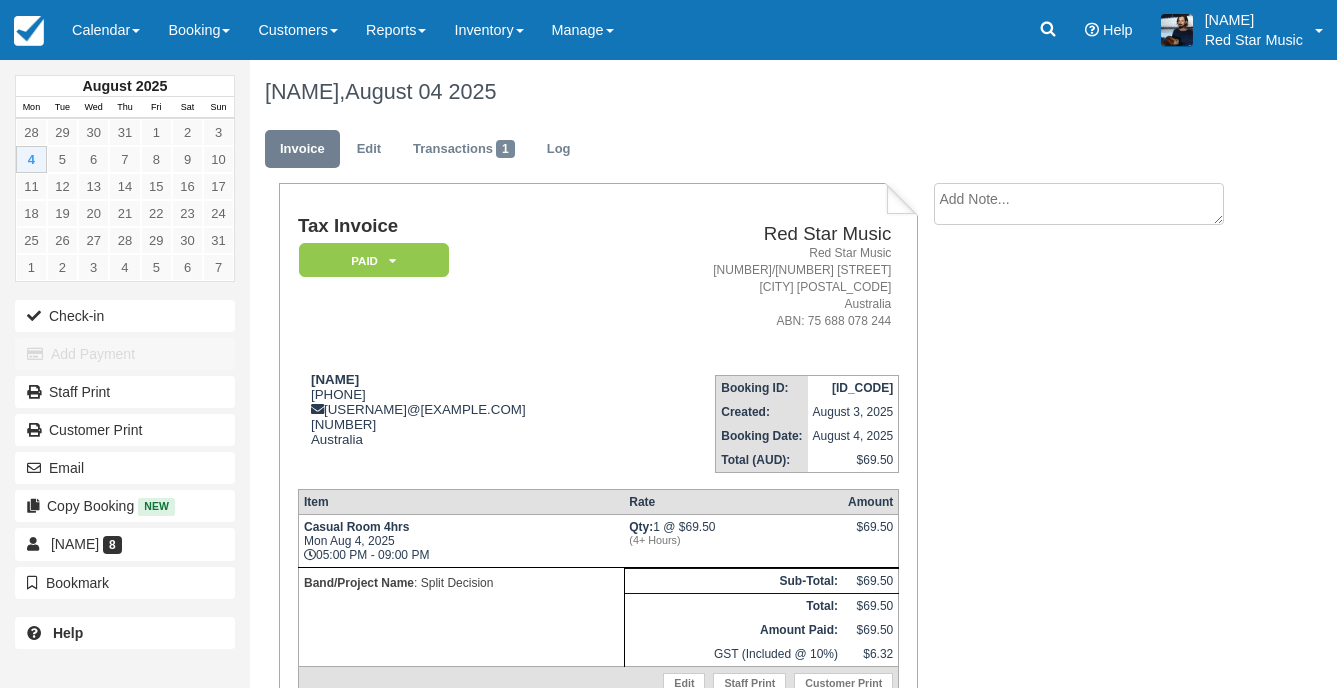 copy on "0448 738 932" 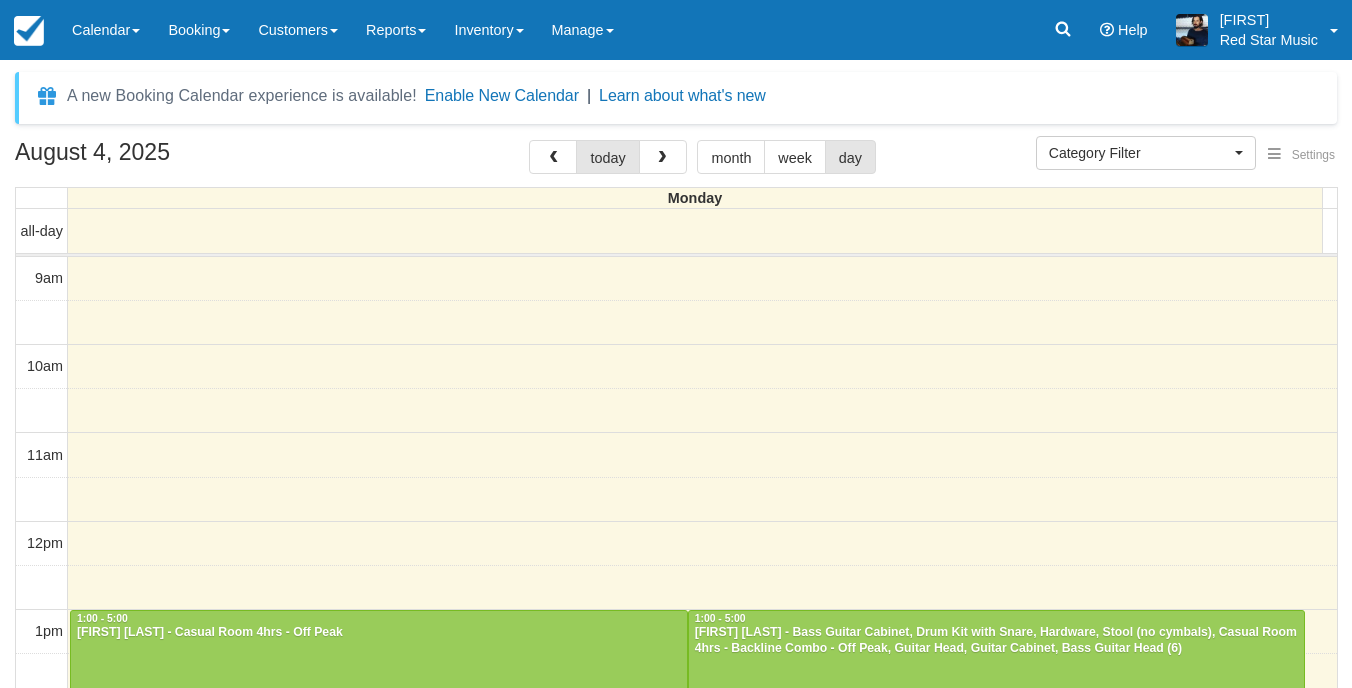 select 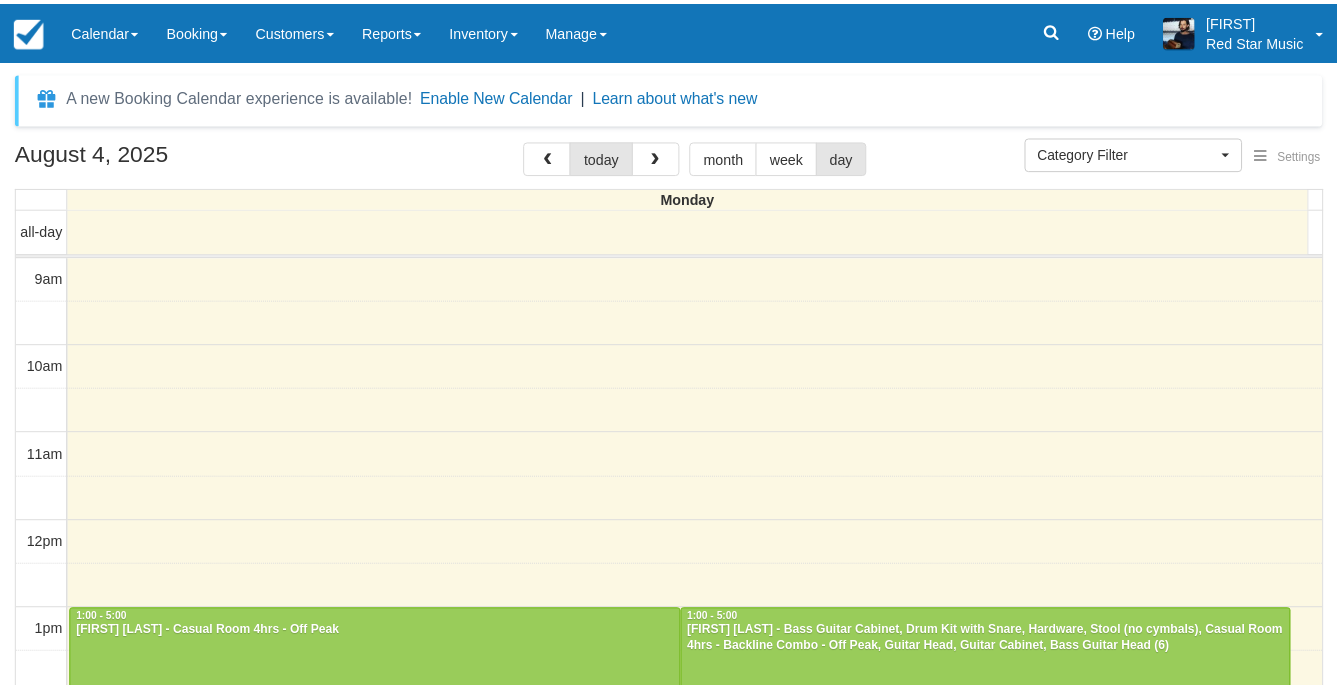 scroll, scrollTop: 0, scrollLeft: 0, axis: both 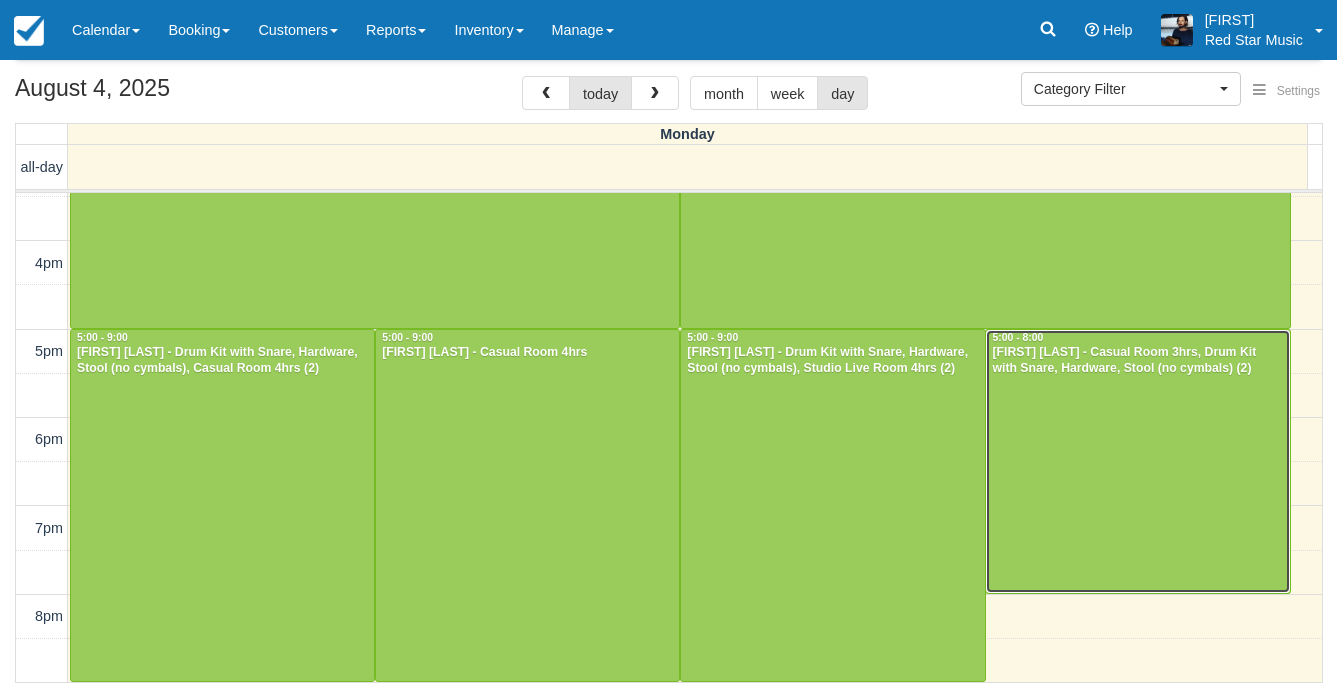 click at bounding box center (1137, 461) 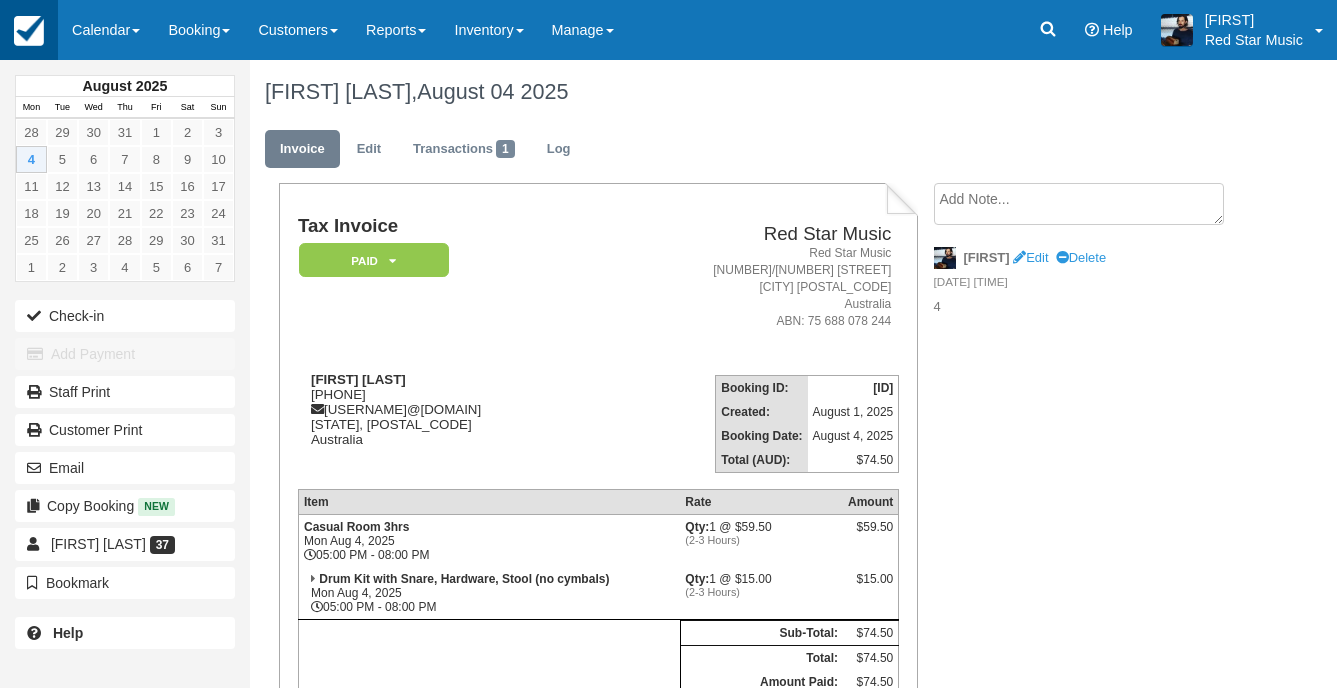 scroll, scrollTop: 0, scrollLeft: 0, axis: both 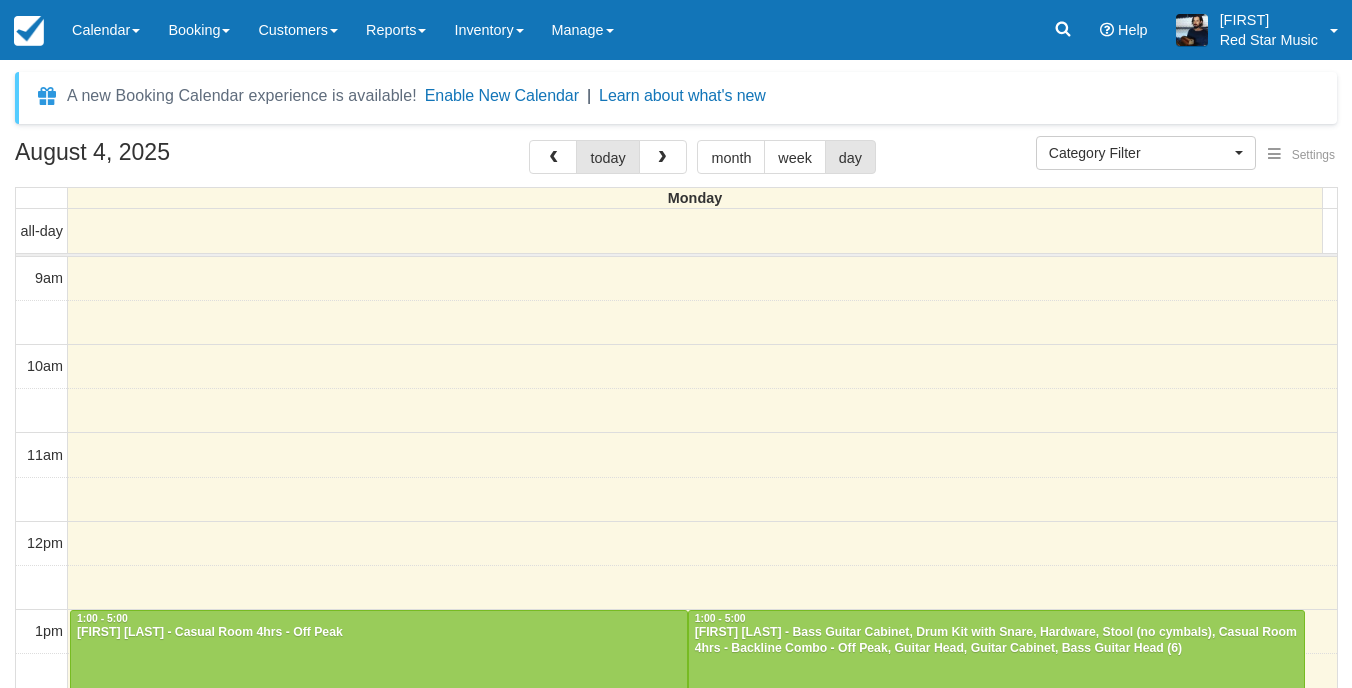 select 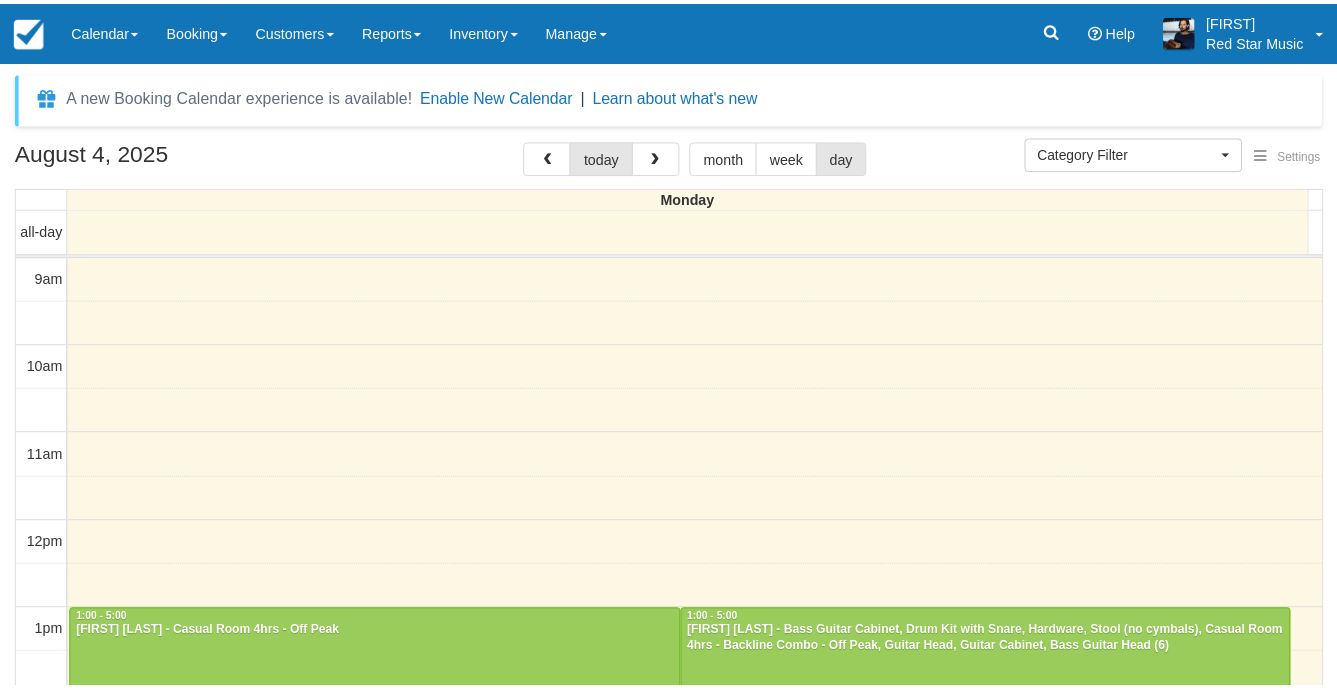 scroll, scrollTop: 10, scrollLeft: 0, axis: vertical 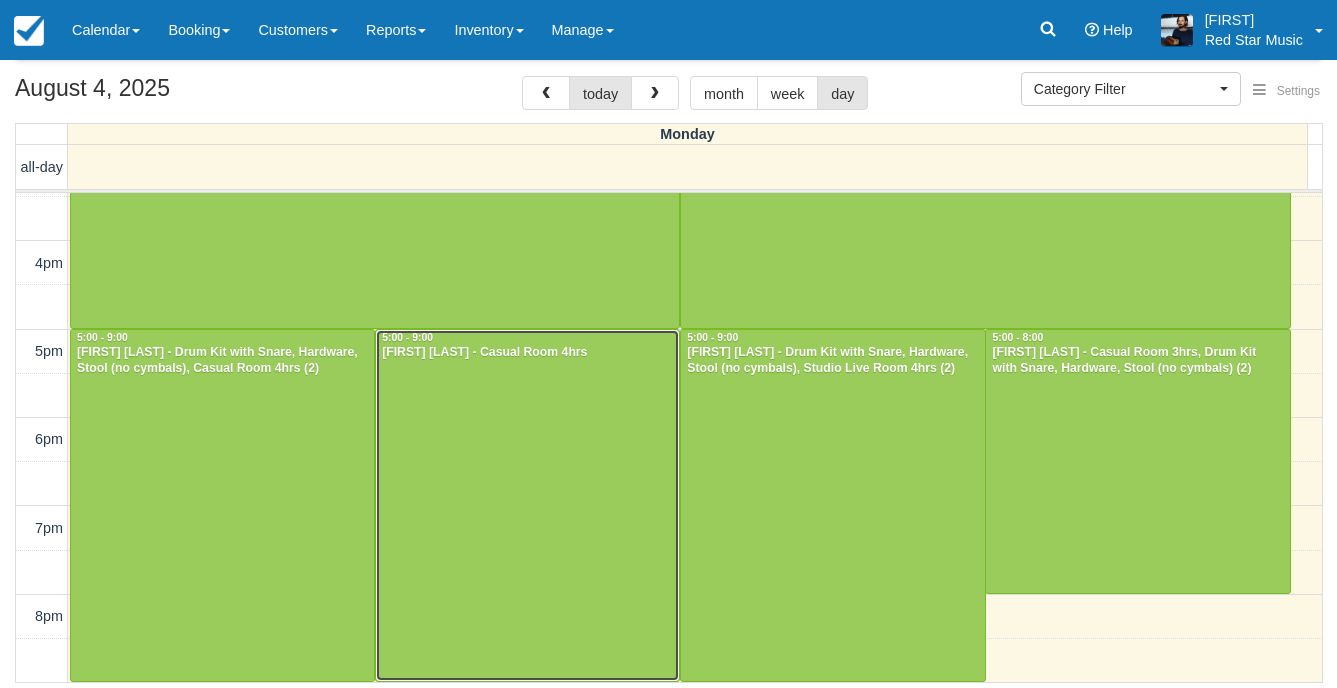 click at bounding box center [527, 505] 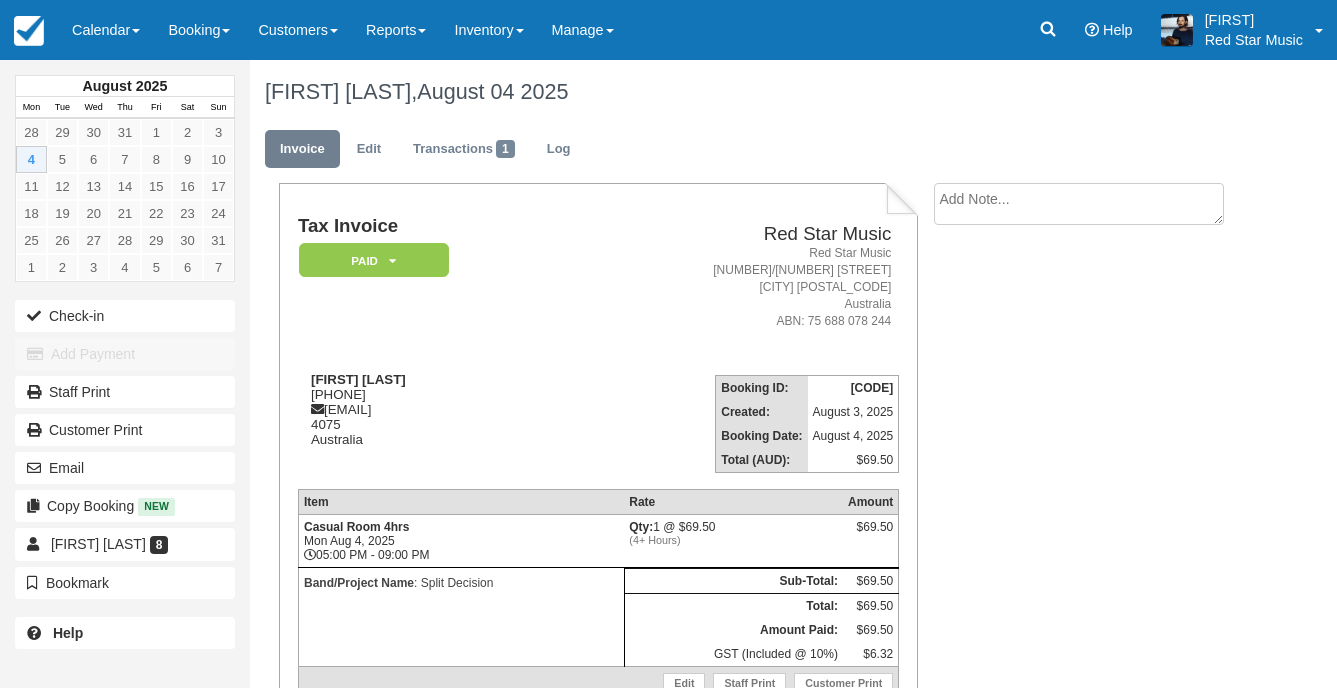 scroll, scrollTop: 0, scrollLeft: 0, axis: both 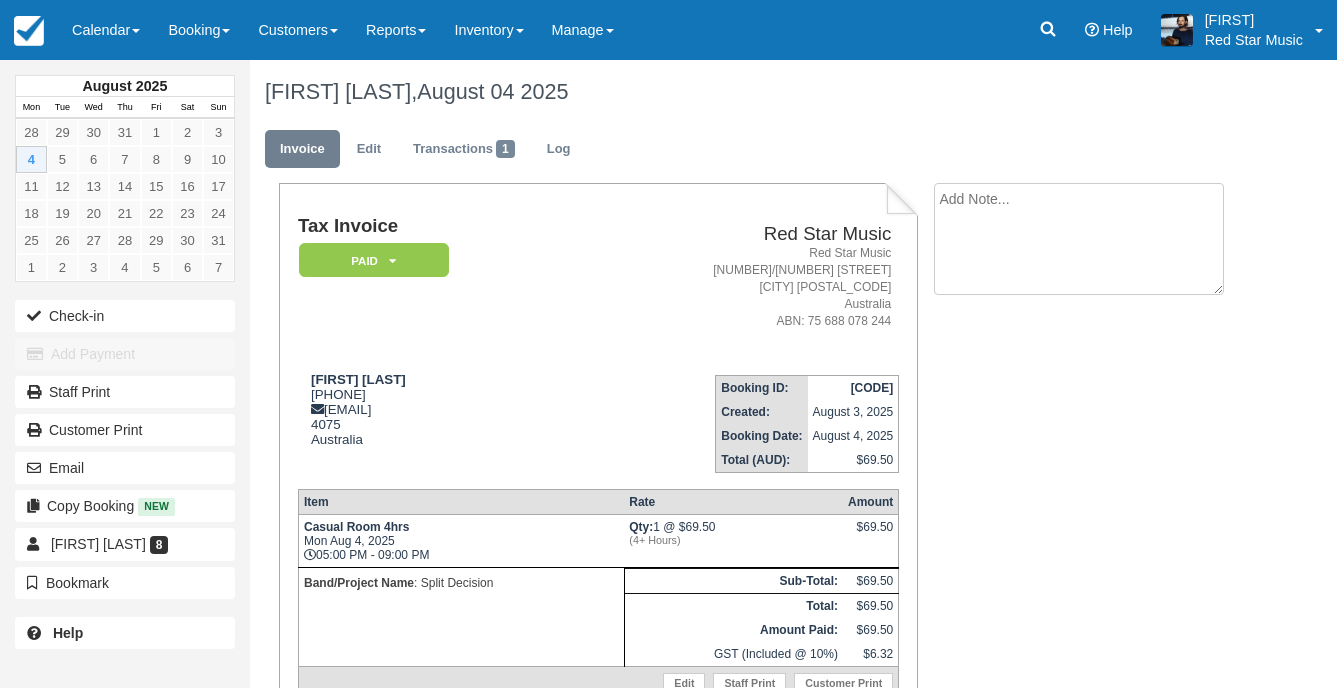 click at bounding box center (1079, 239) 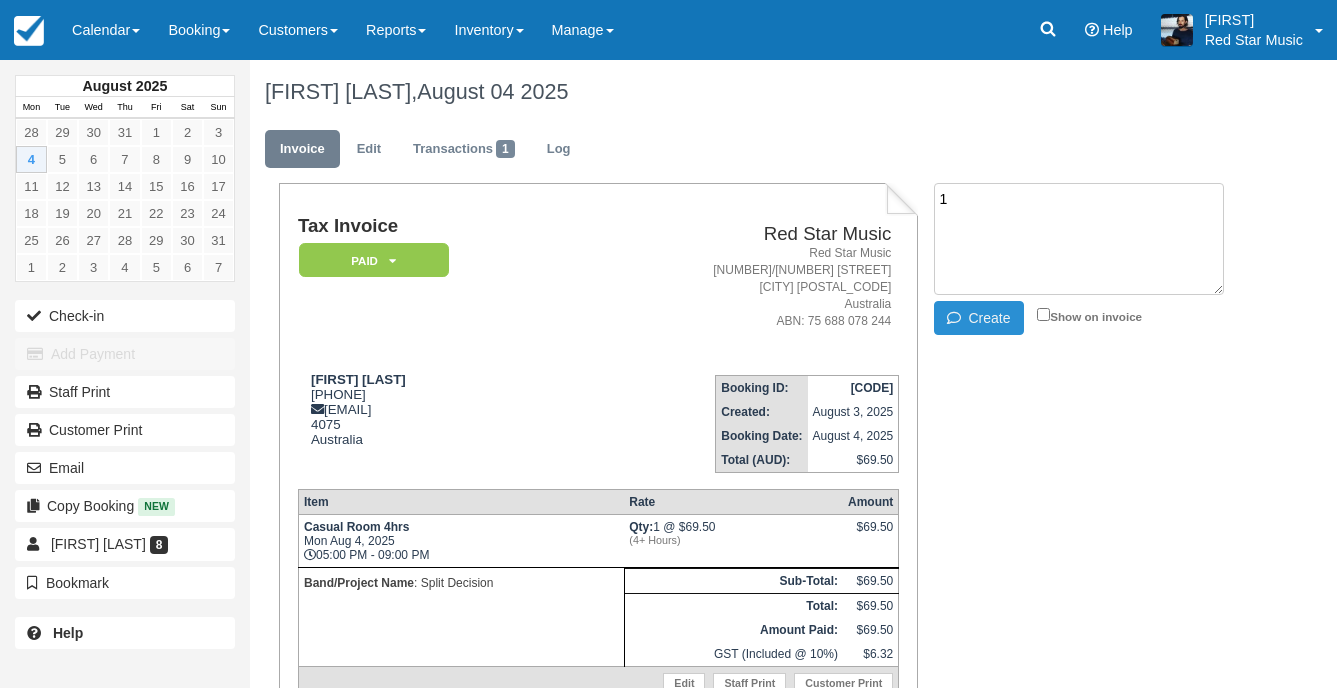 type on "1" 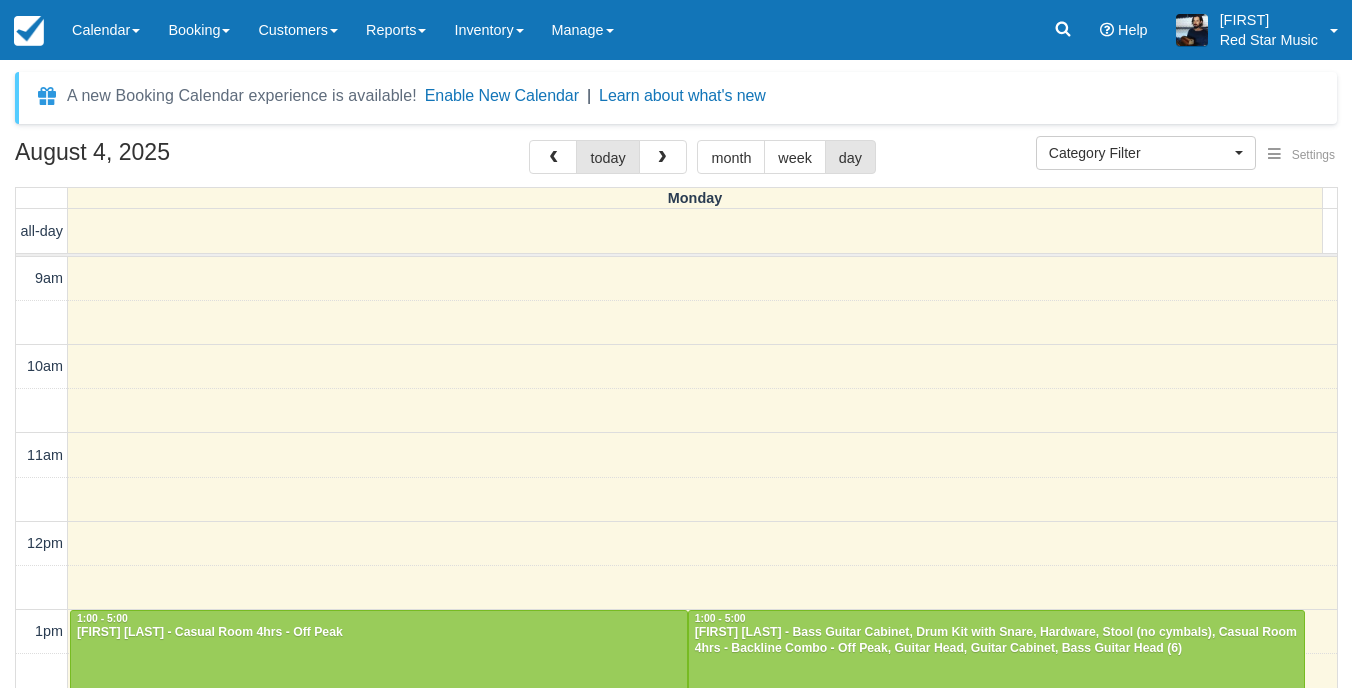 select 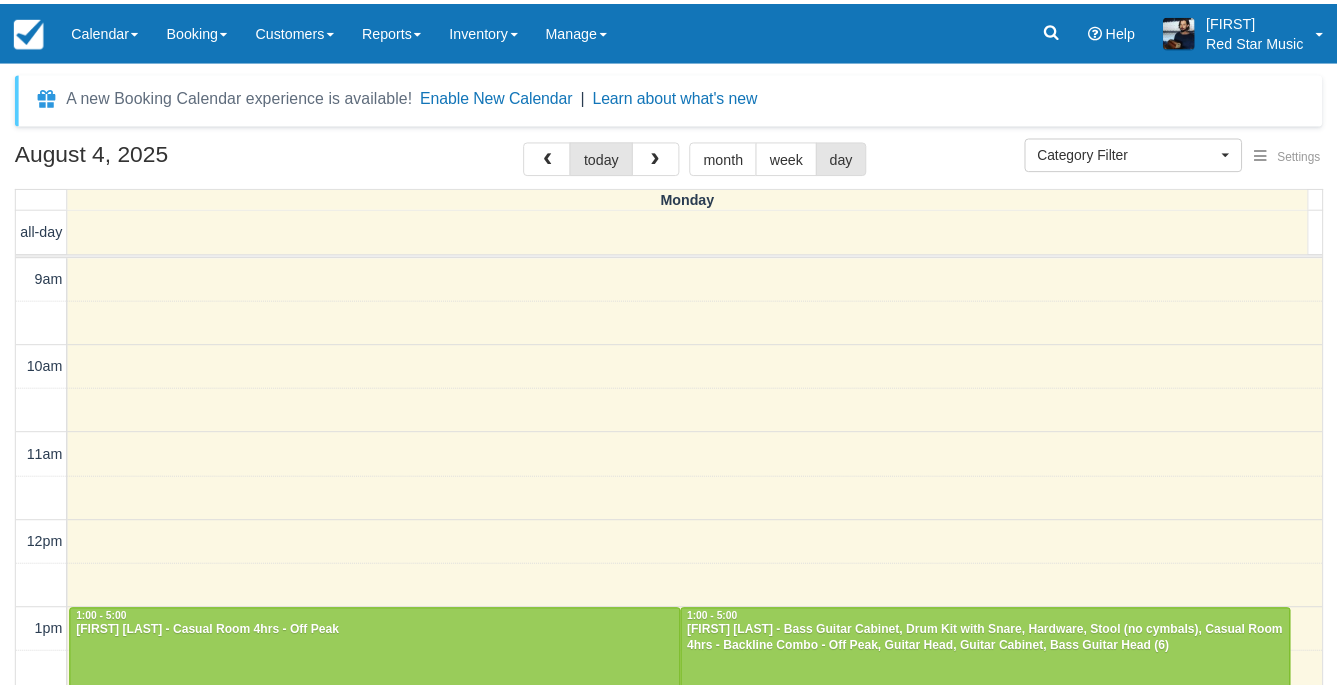 scroll, scrollTop: 0, scrollLeft: 0, axis: both 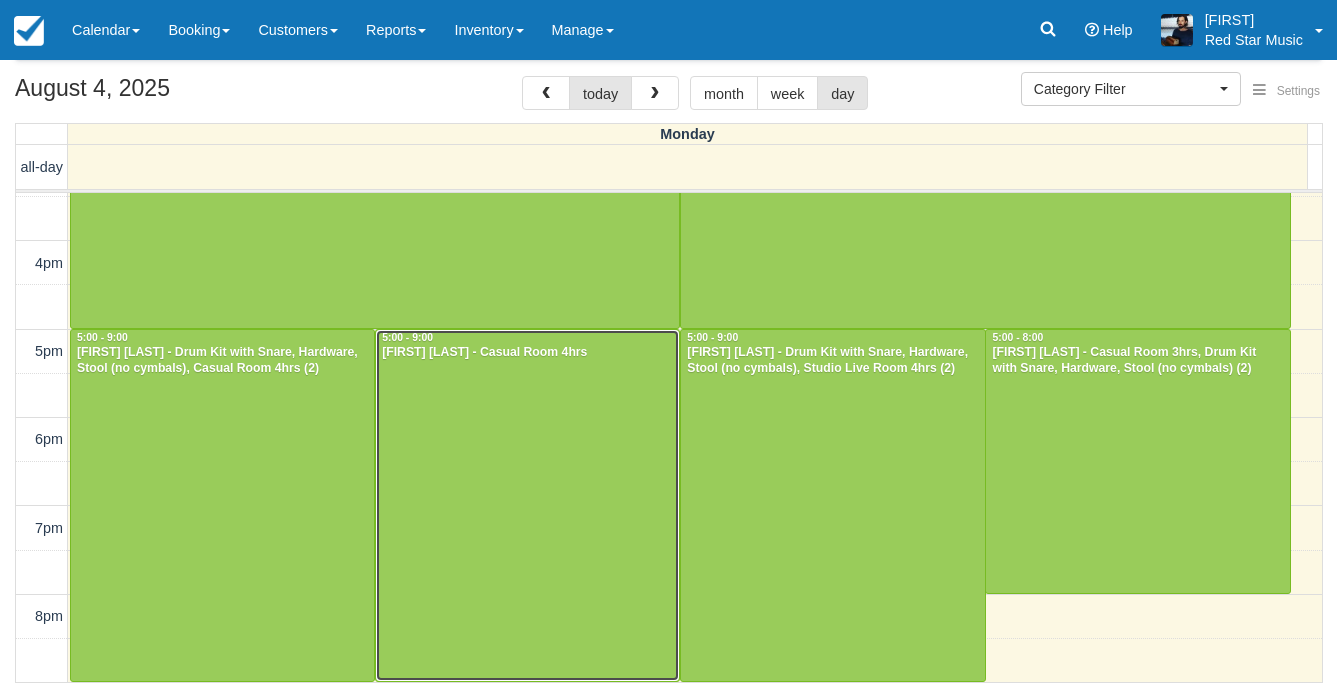 click at bounding box center [527, 505] 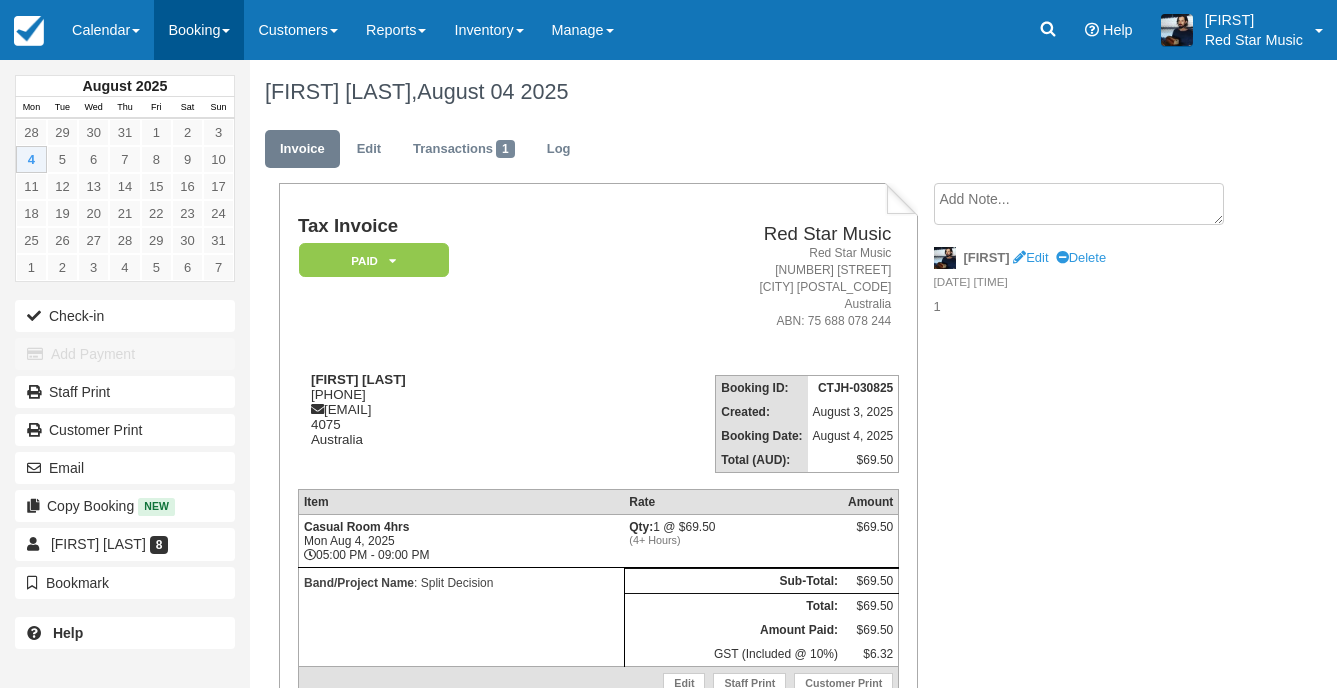 scroll, scrollTop: 0, scrollLeft: 0, axis: both 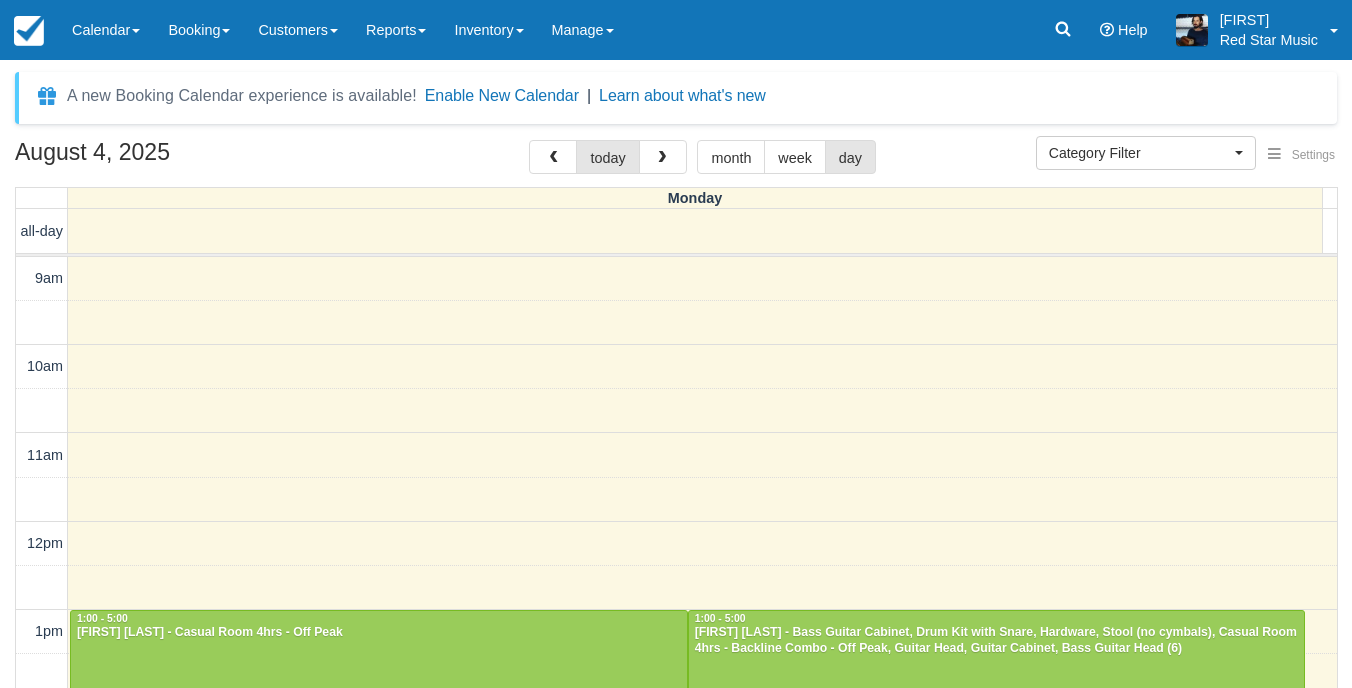 select 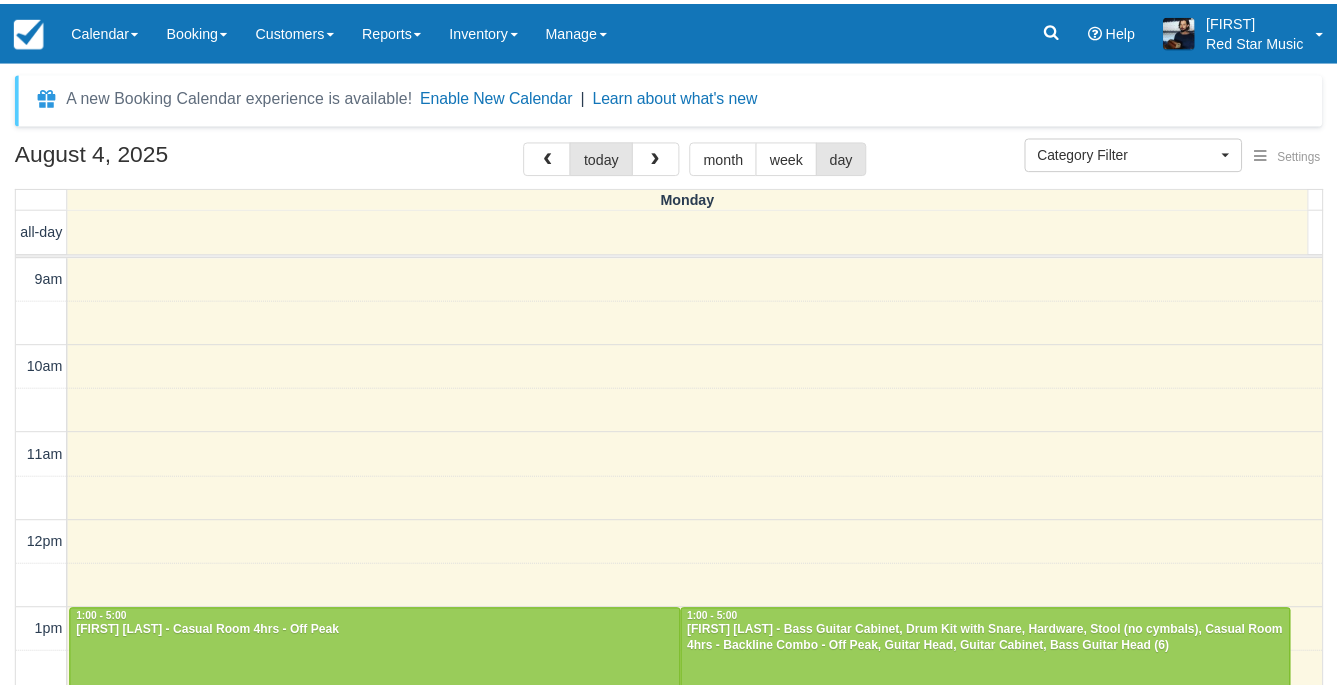 scroll, scrollTop: 0, scrollLeft: 0, axis: both 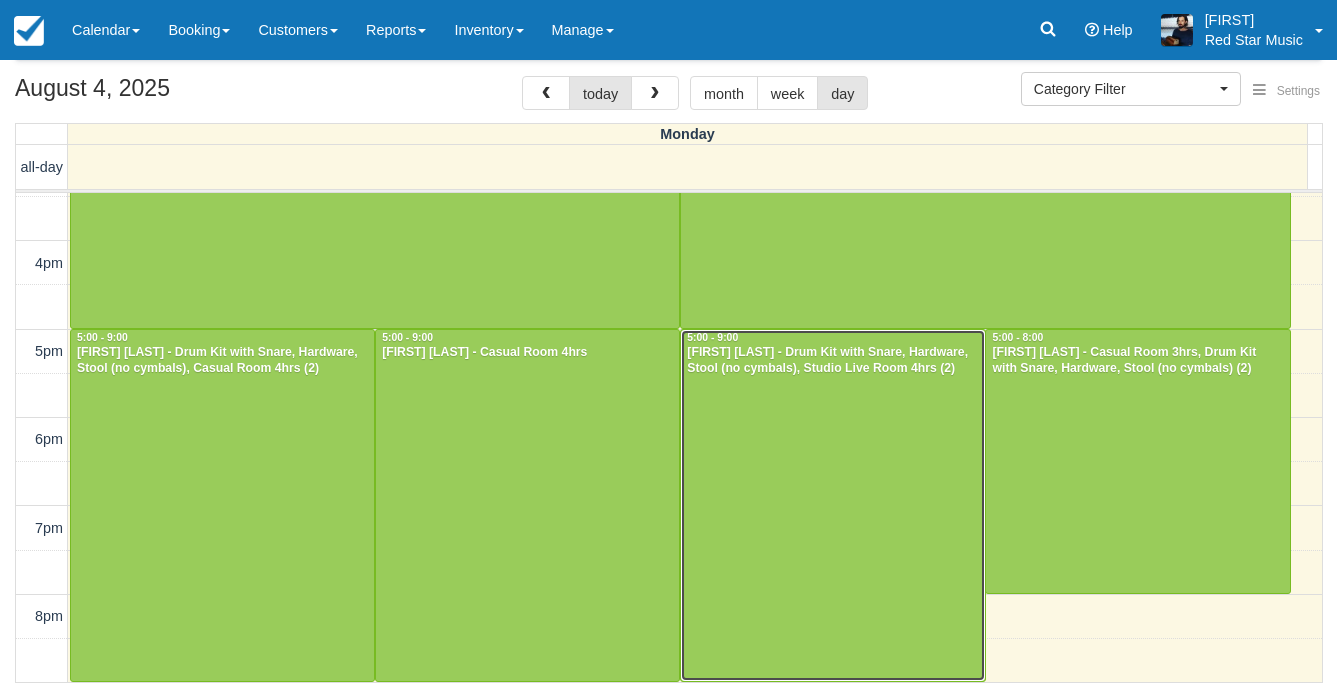 click at bounding box center [832, 505] 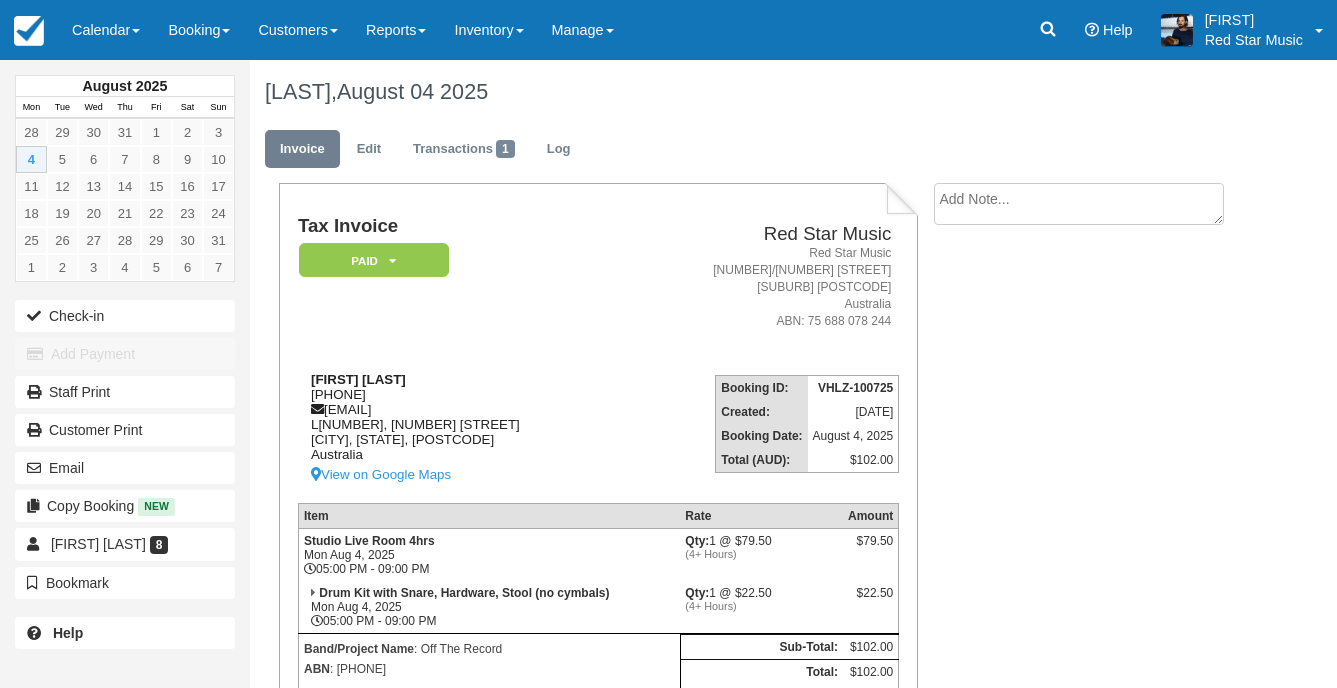 scroll, scrollTop: 0, scrollLeft: 0, axis: both 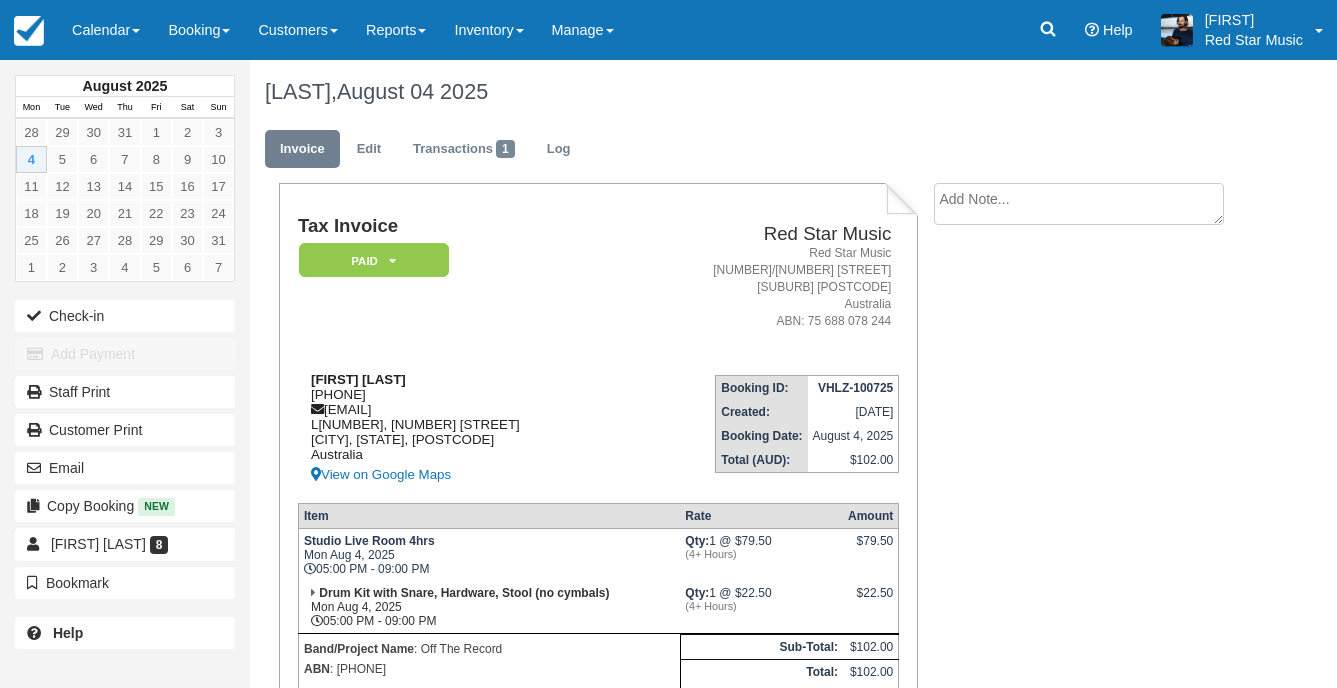 drag, startPoint x: 396, startPoint y: 390, endPoint x: 298, endPoint y: 397, distance: 98.24968 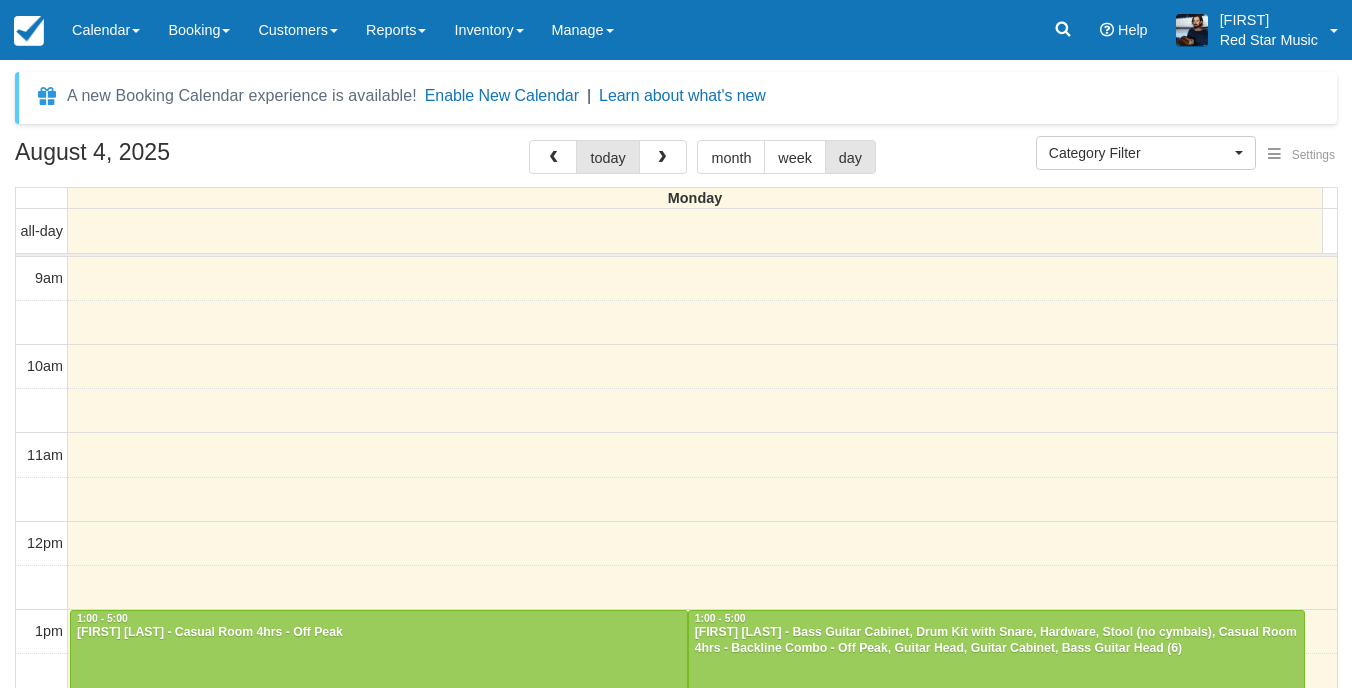 select 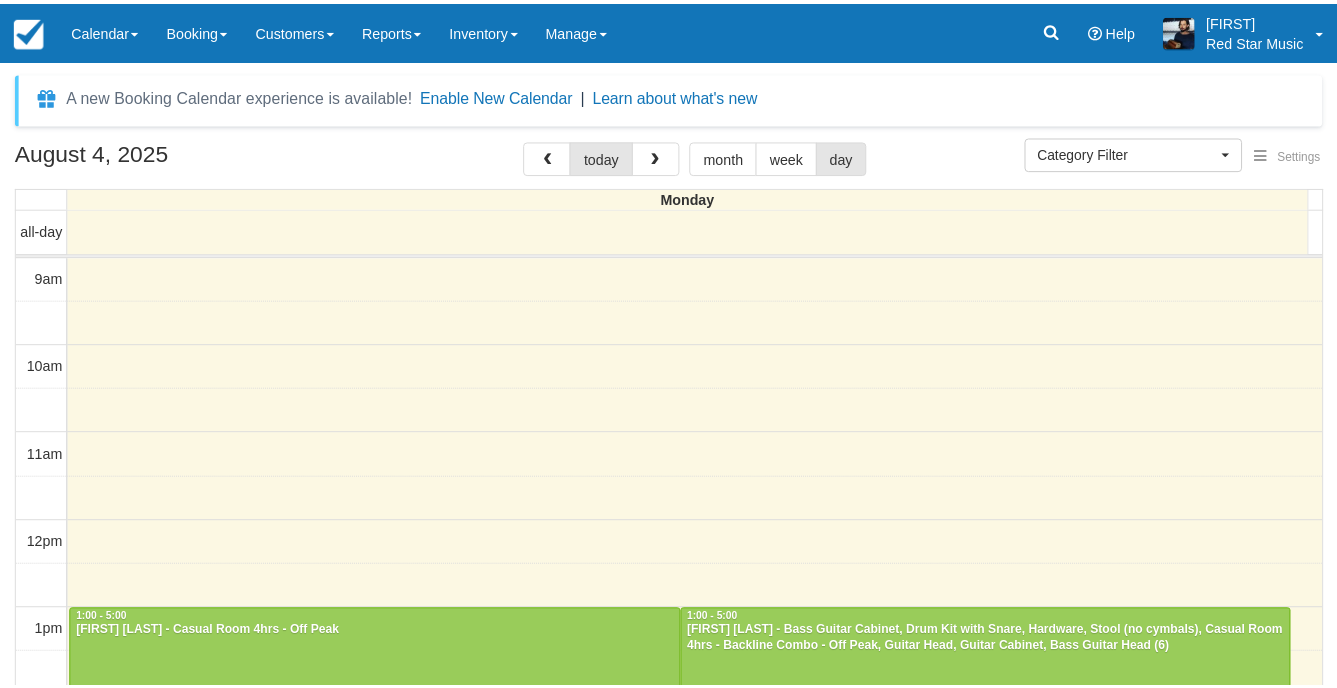 scroll, scrollTop: 0, scrollLeft: 0, axis: both 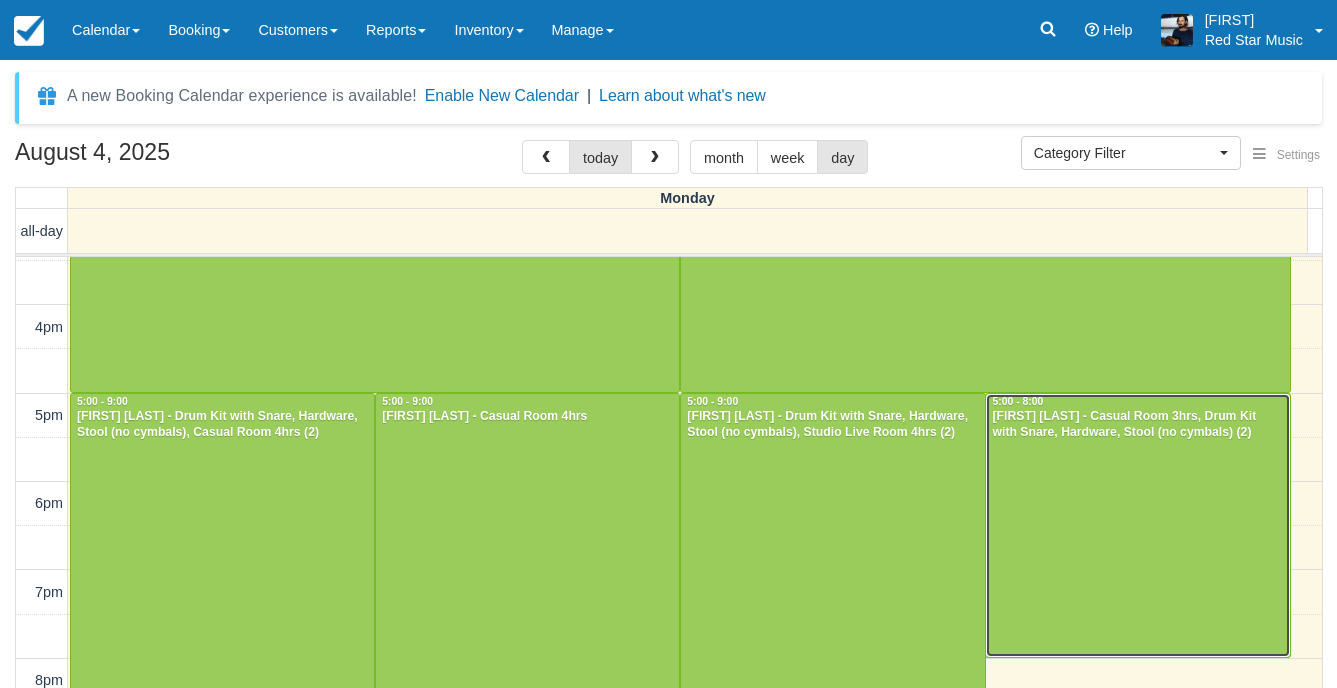 click at bounding box center (1137, 525) 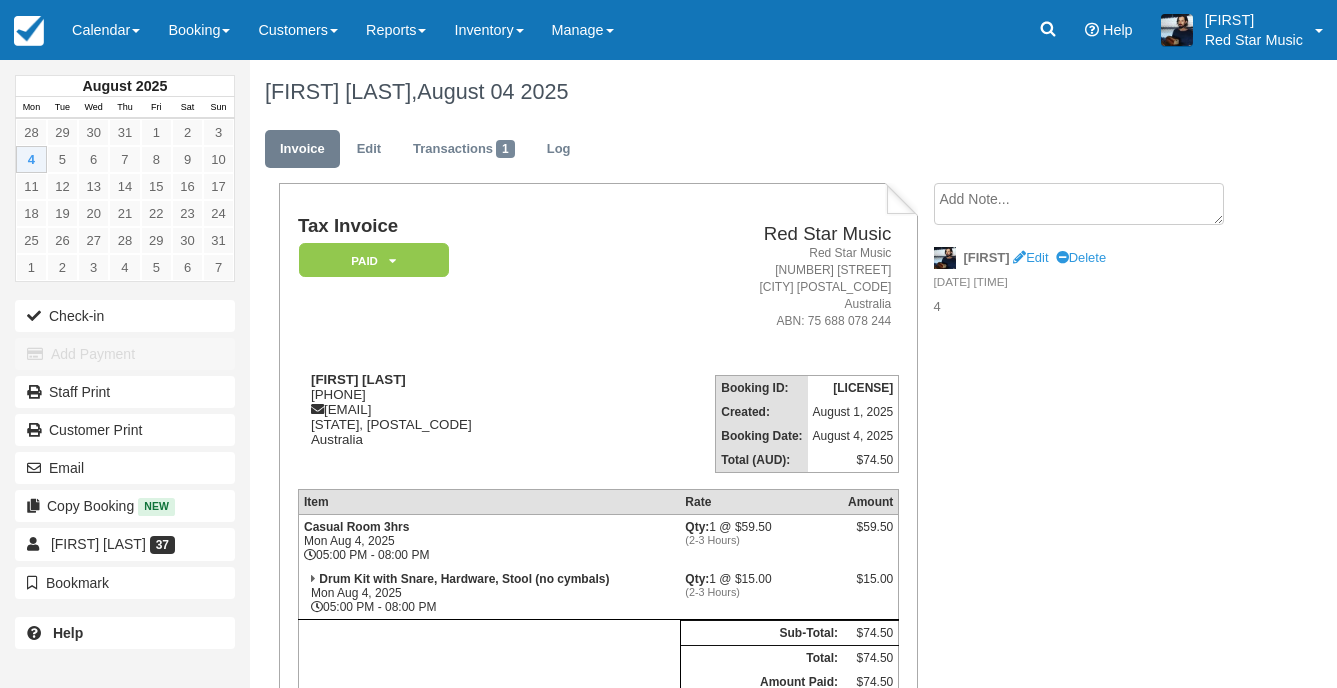 scroll, scrollTop: 0, scrollLeft: 0, axis: both 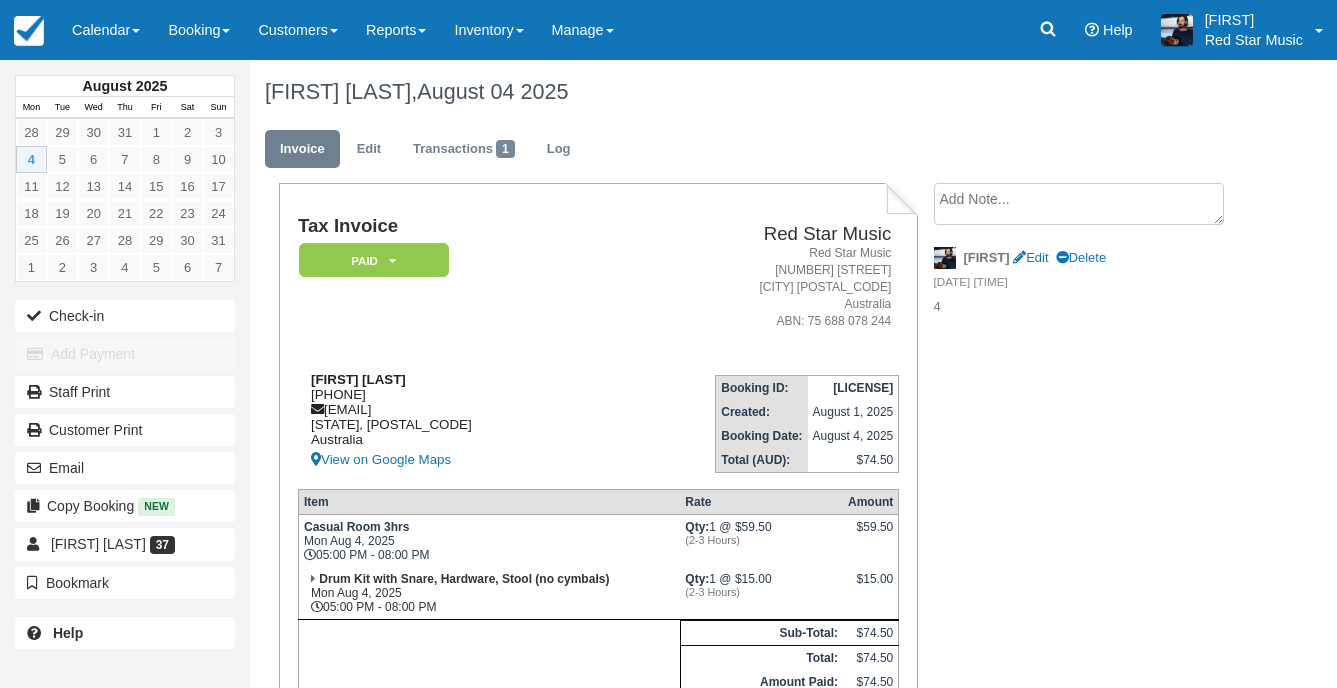 drag, startPoint x: 400, startPoint y: 394, endPoint x: 309, endPoint y: 397, distance: 91.04944 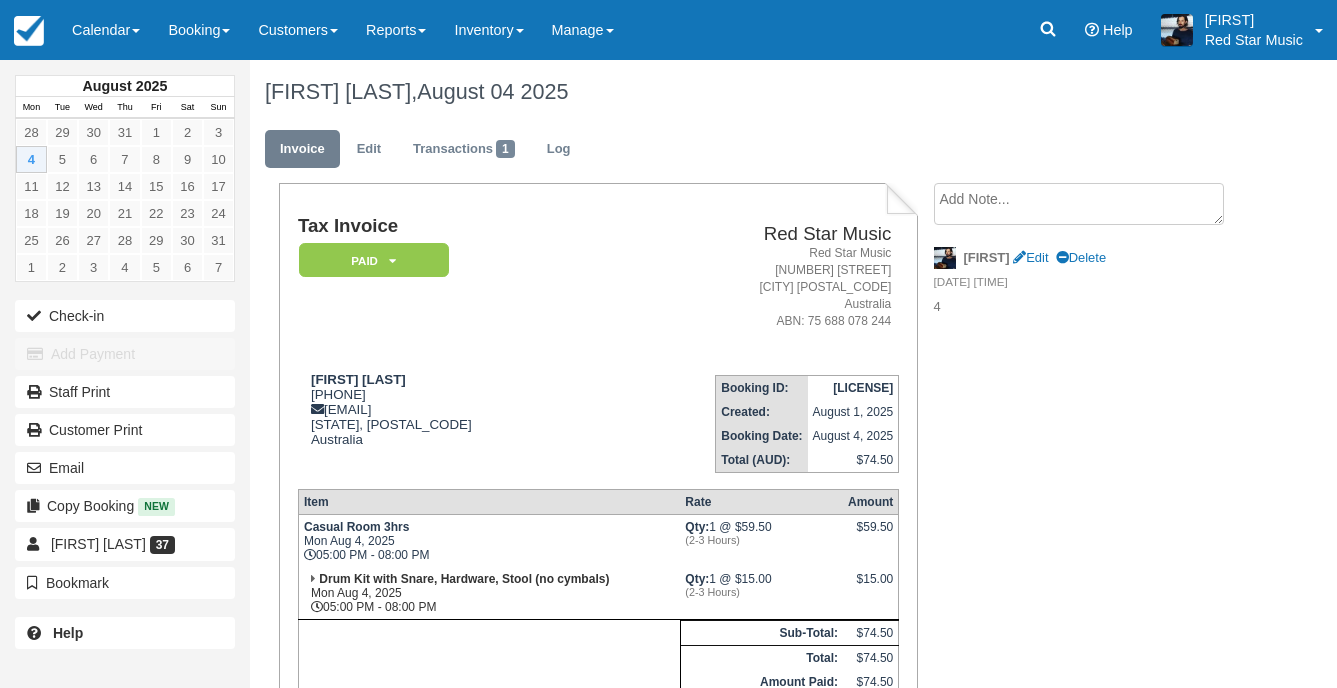 copy on "0466 788 736" 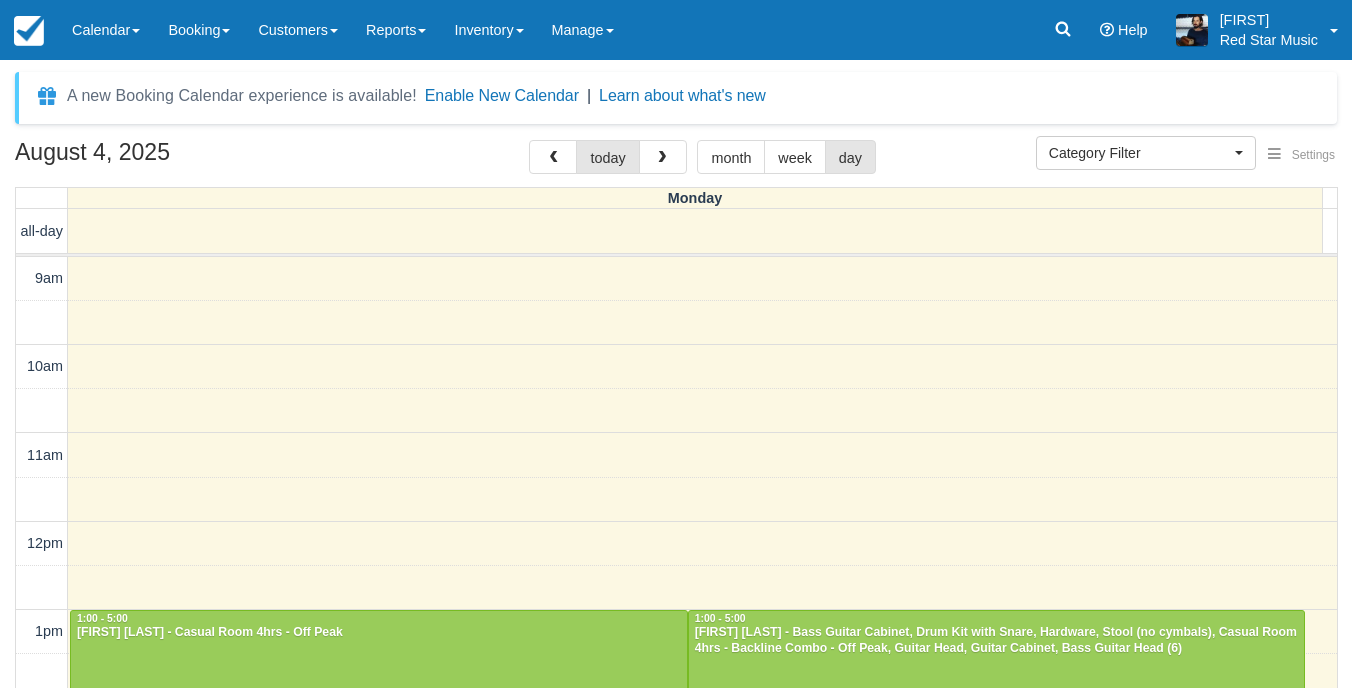 select 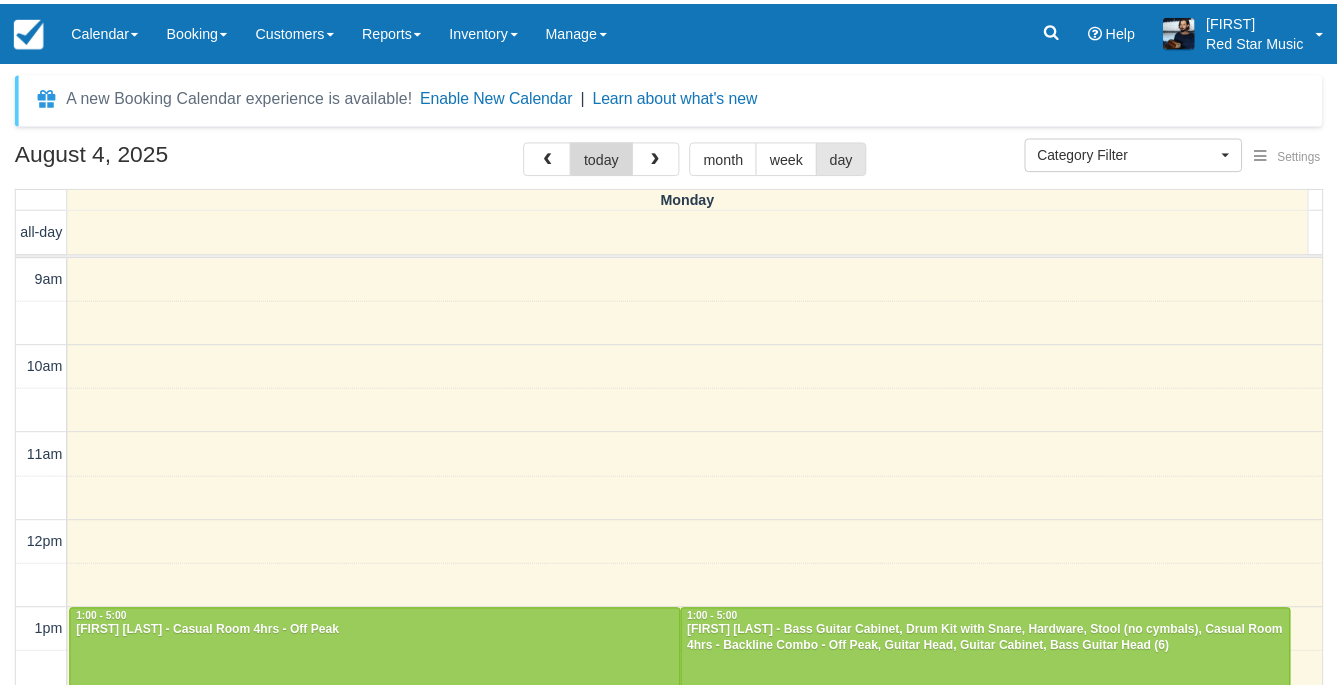 scroll, scrollTop: 0, scrollLeft: 0, axis: both 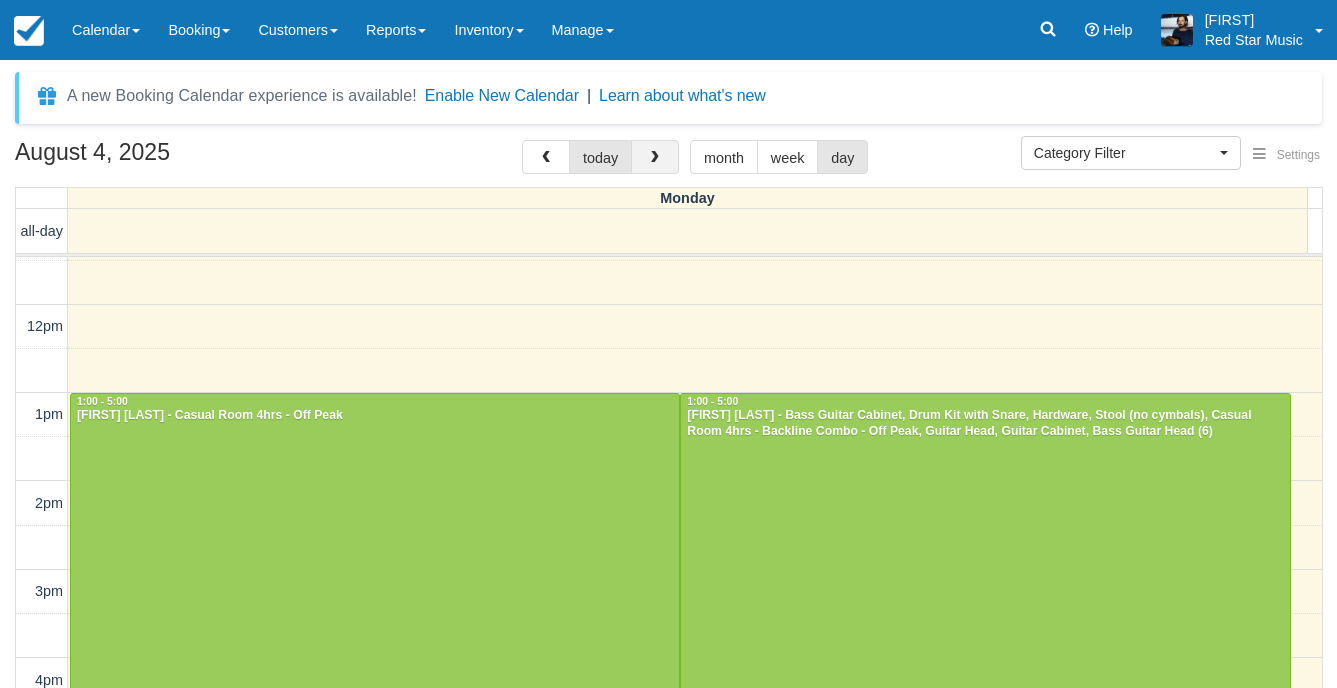 click at bounding box center [655, 157] 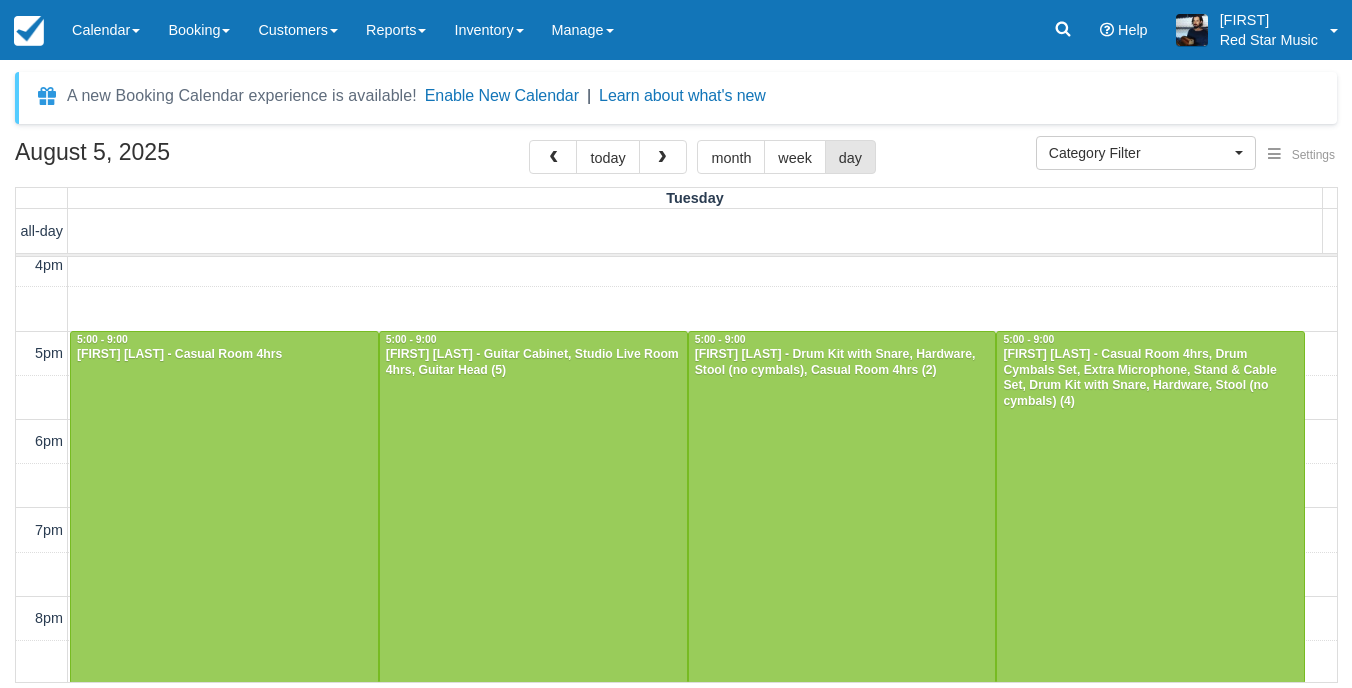 scroll, scrollTop: 634, scrollLeft: 0, axis: vertical 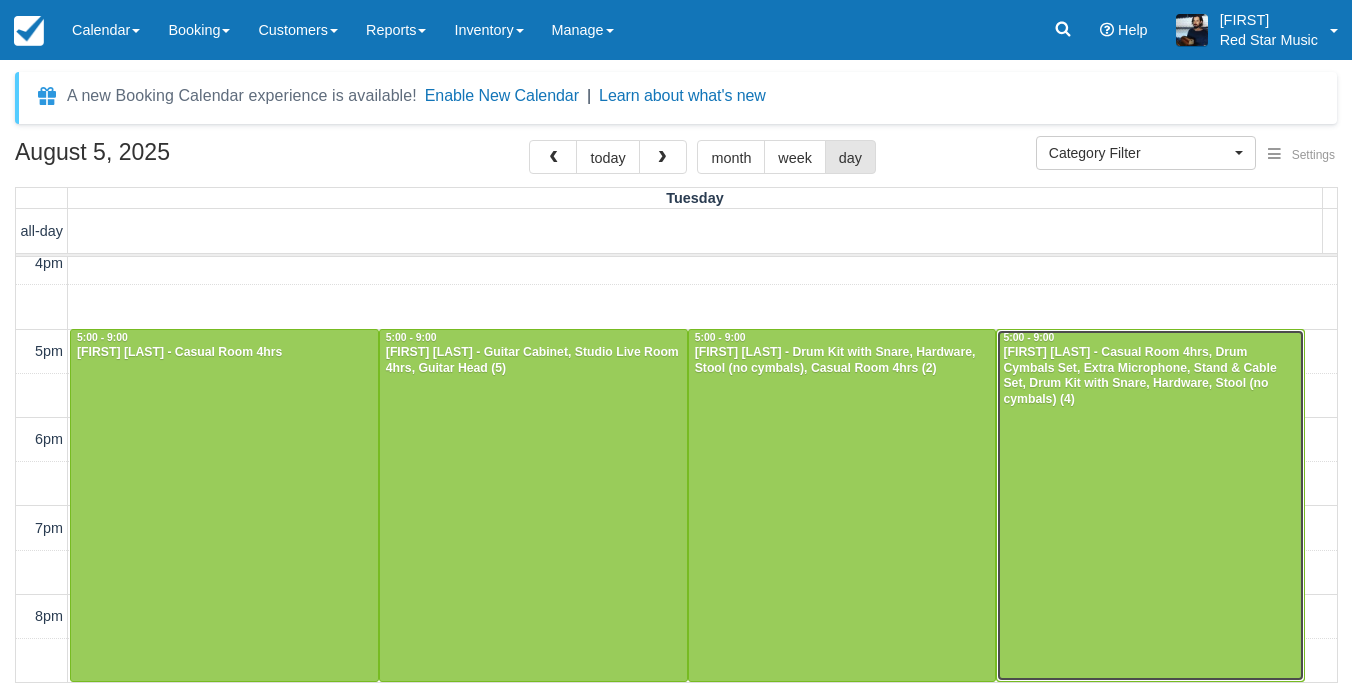 click at bounding box center (1150, 505) 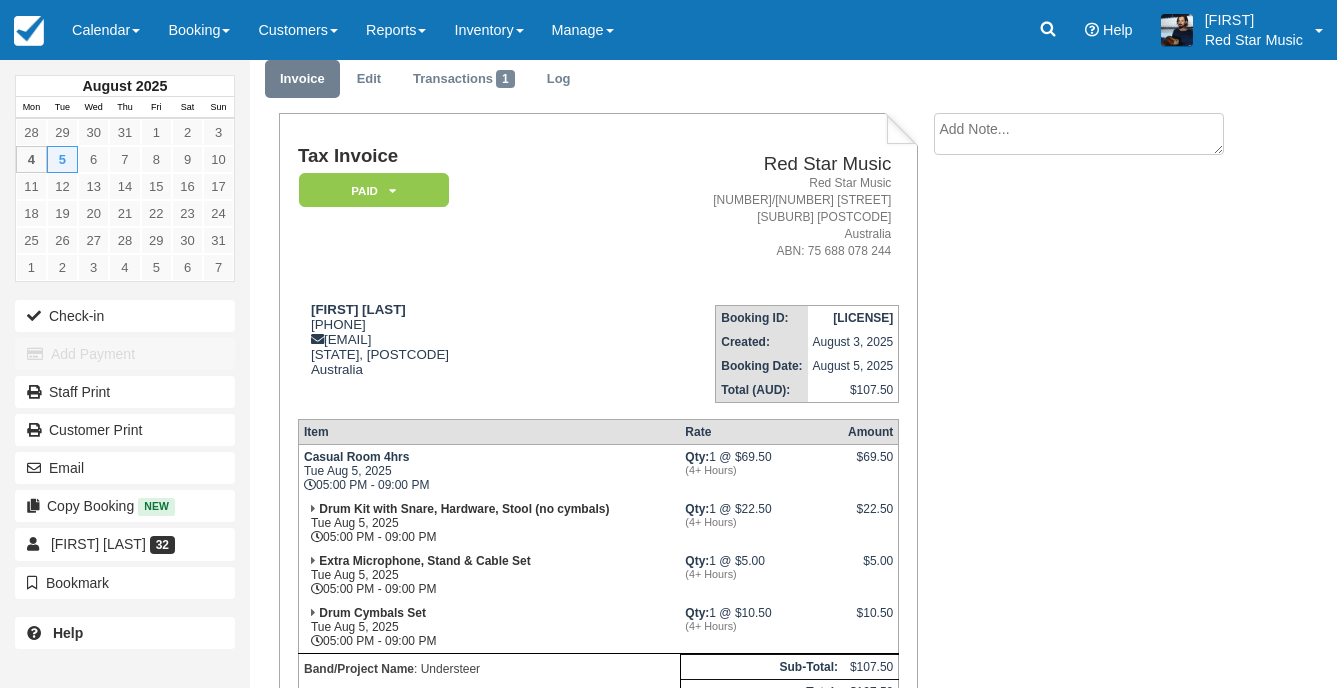 scroll, scrollTop: 100, scrollLeft: 0, axis: vertical 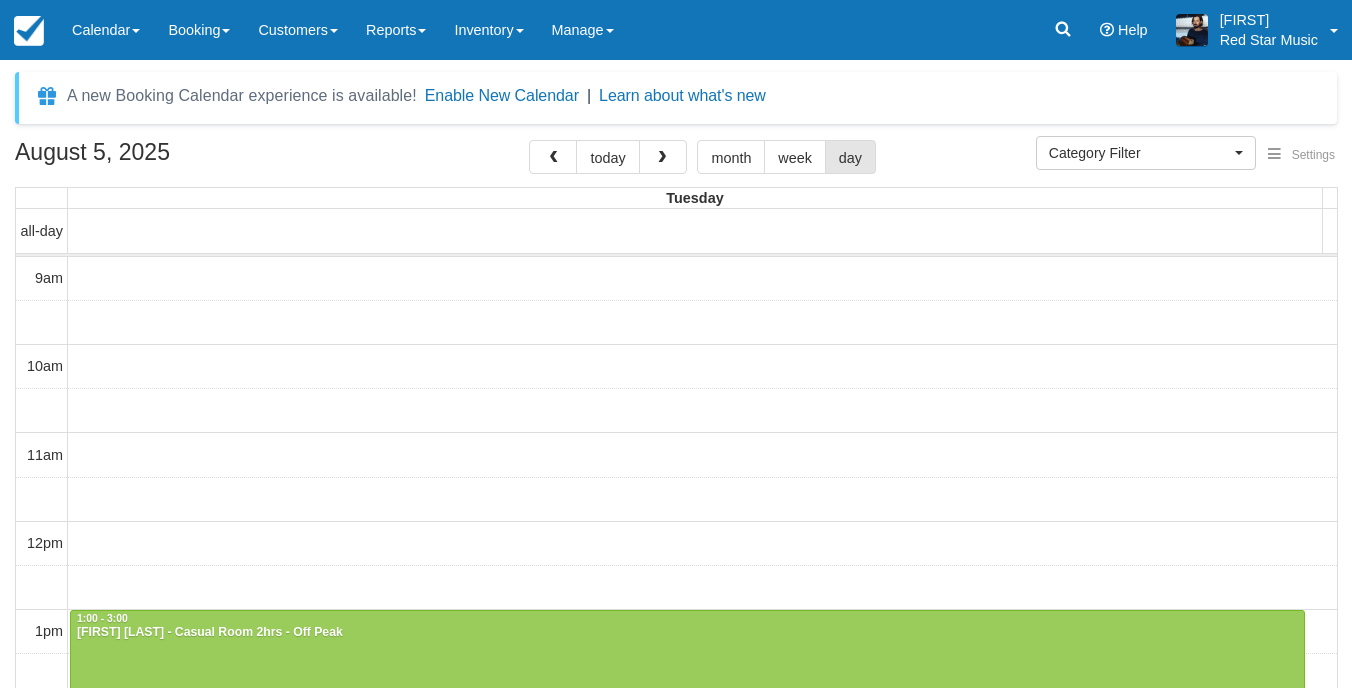 select 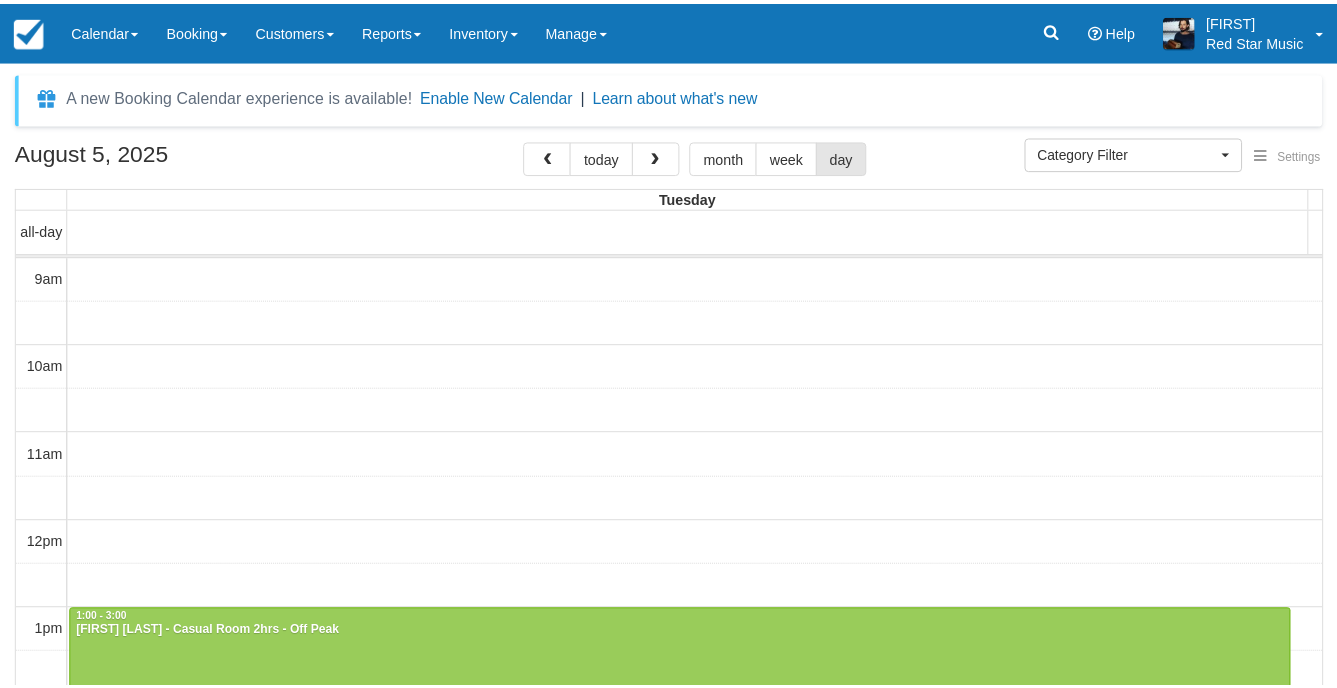 scroll, scrollTop: 0, scrollLeft: 0, axis: both 